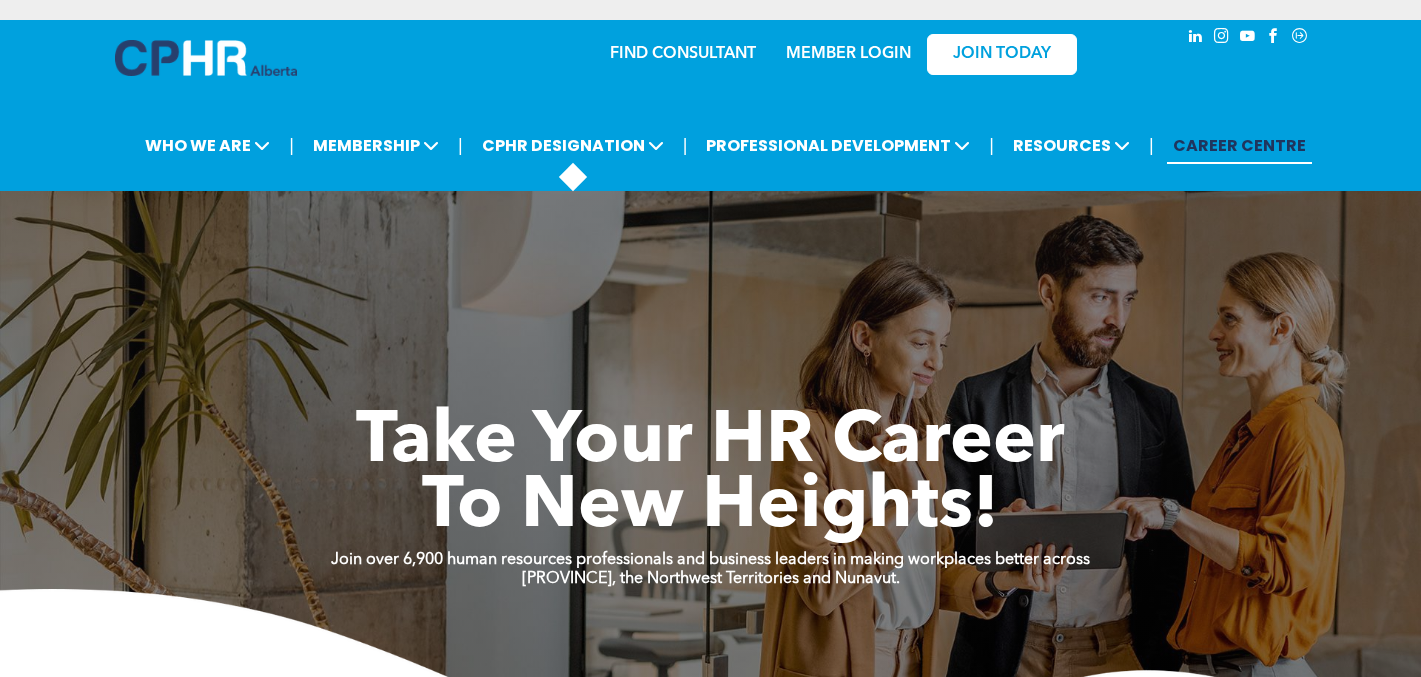 scroll, scrollTop: 0, scrollLeft: 0, axis: both 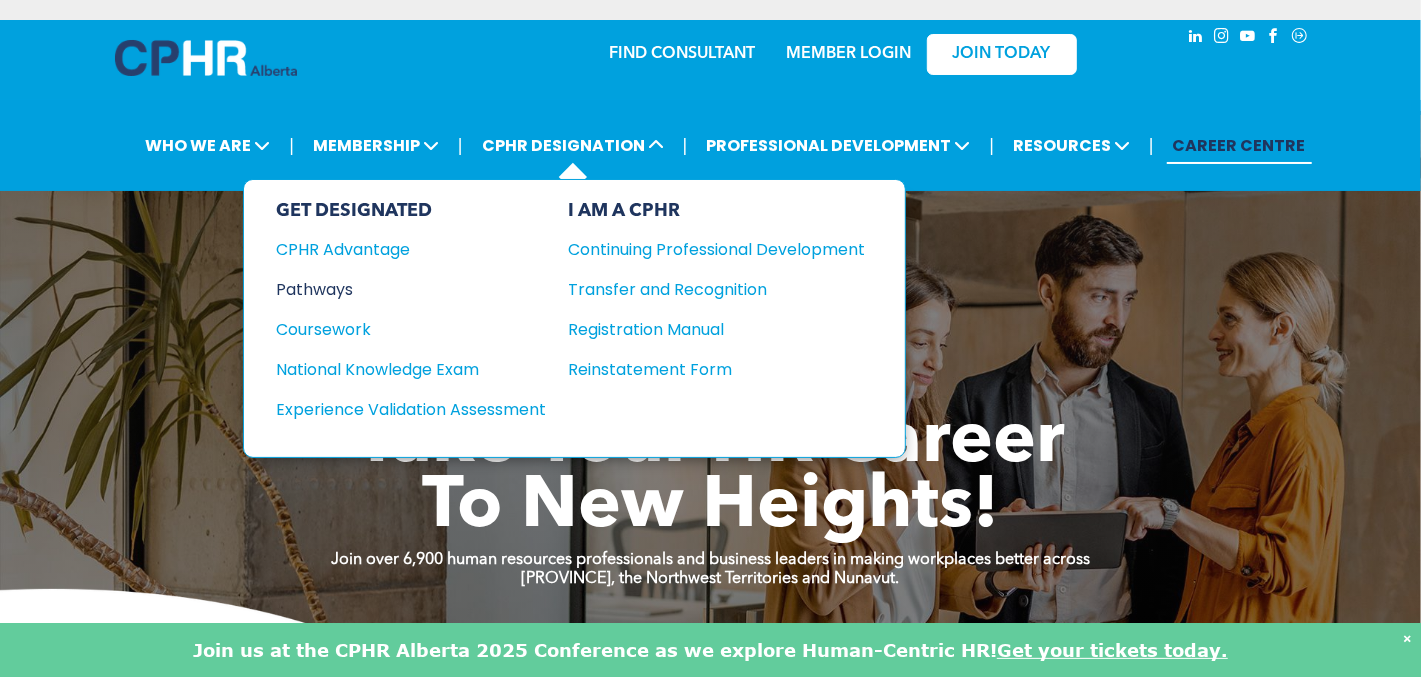 click on "Pathways" at bounding box center (397, 289) 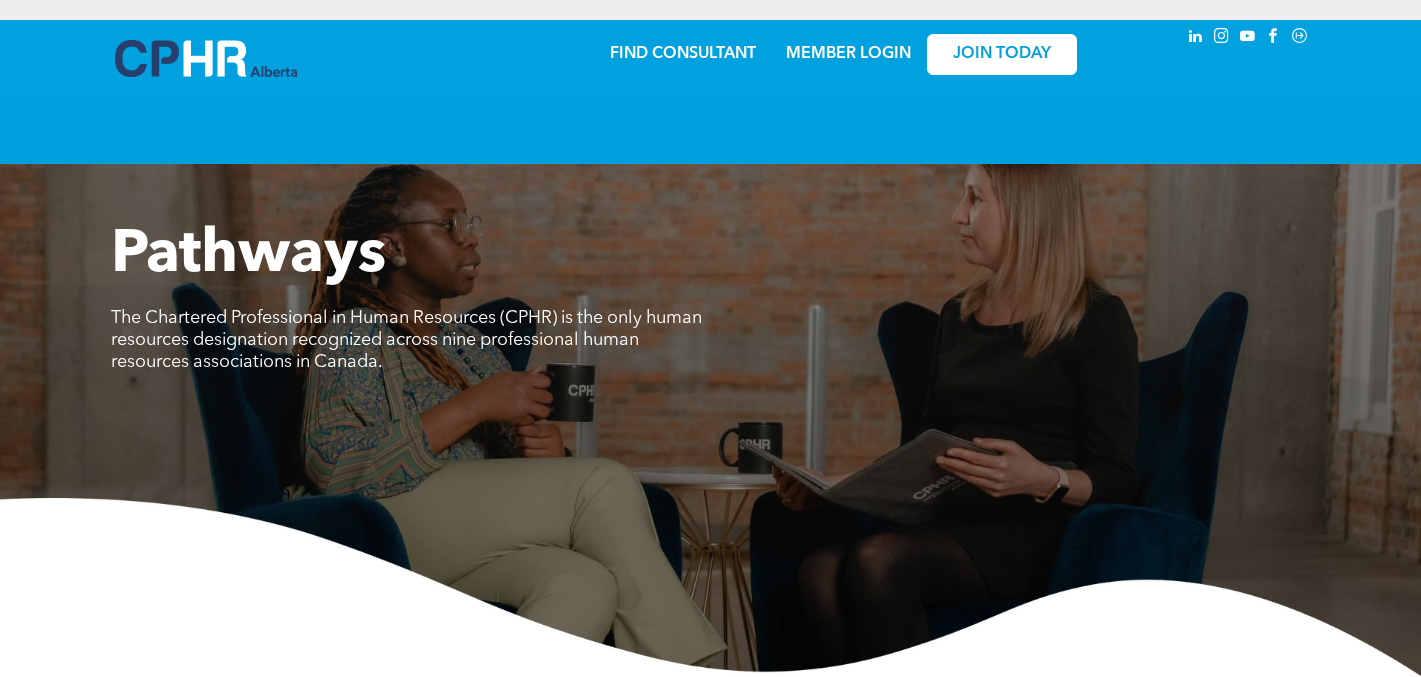 scroll, scrollTop: 0, scrollLeft: 0, axis: both 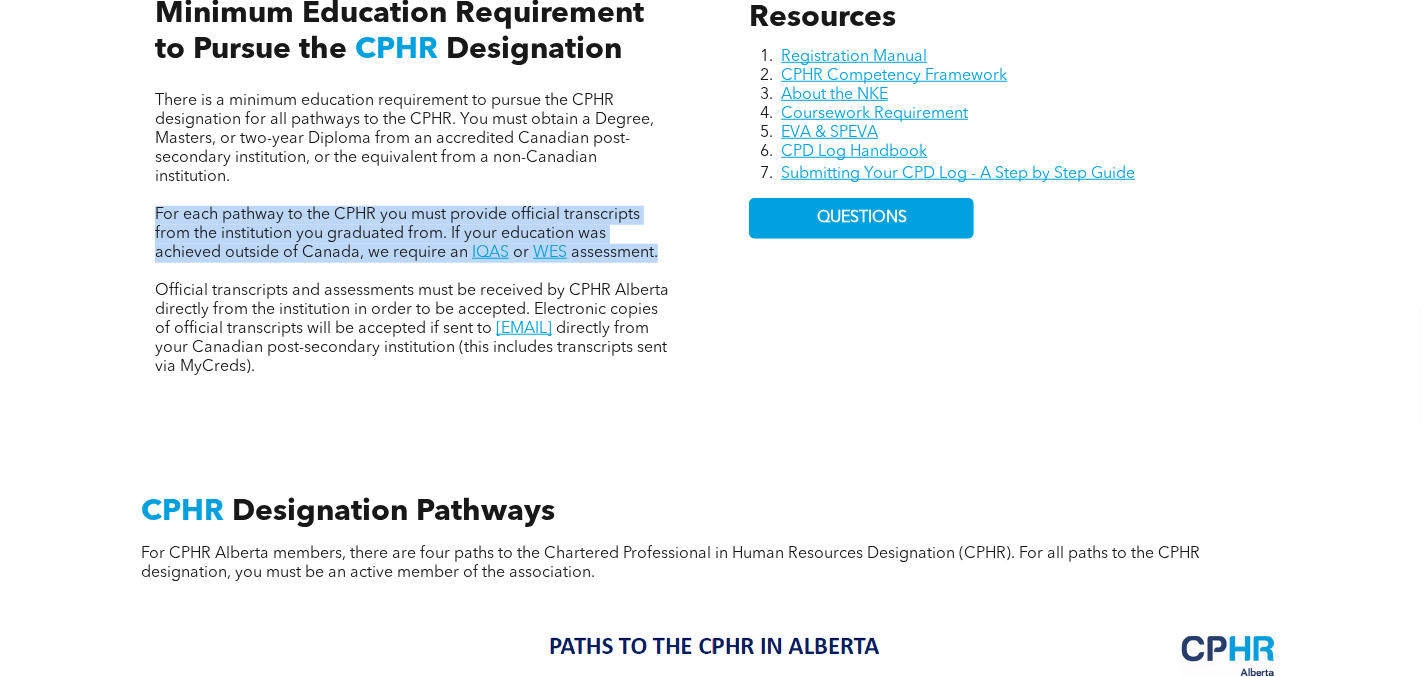 drag, startPoint x: 156, startPoint y: 209, endPoint x: 676, endPoint y: 257, distance: 522.2107 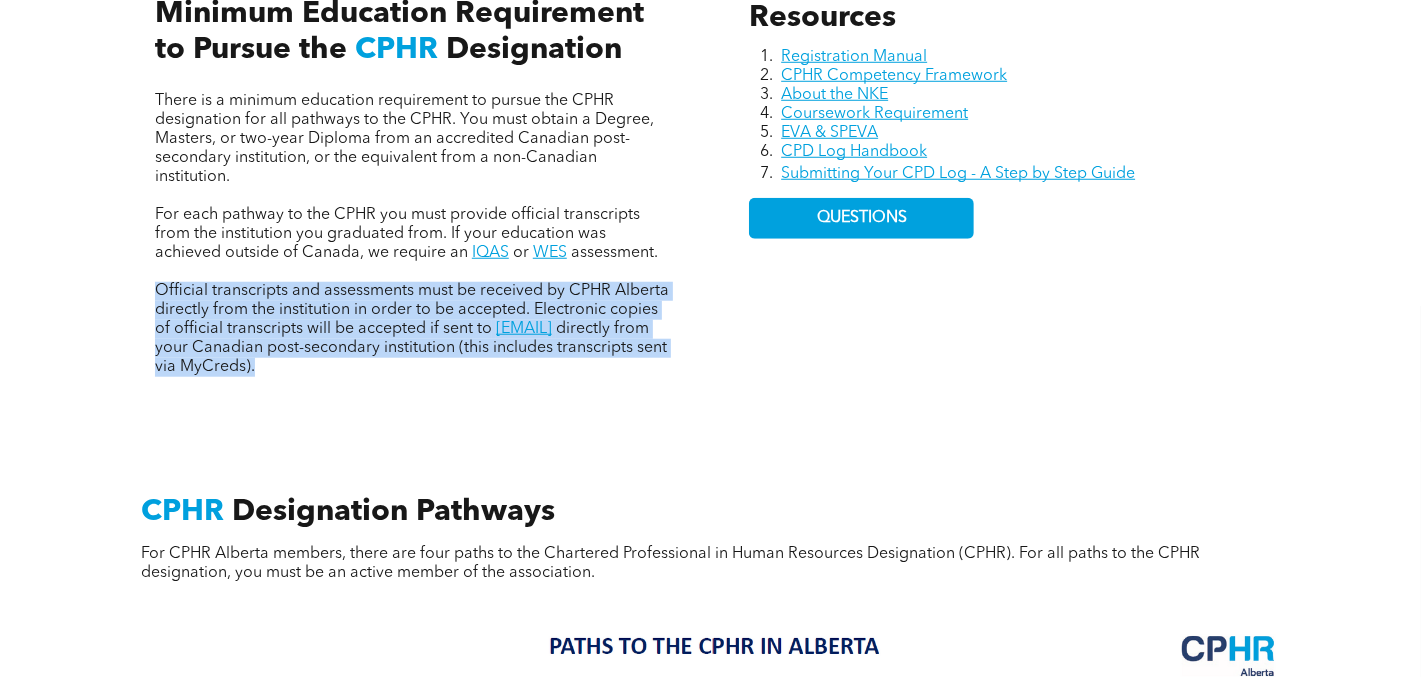 drag, startPoint x: 156, startPoint y: 289, endPoint x: 460, endPoint y: 371, distance: 314.86505 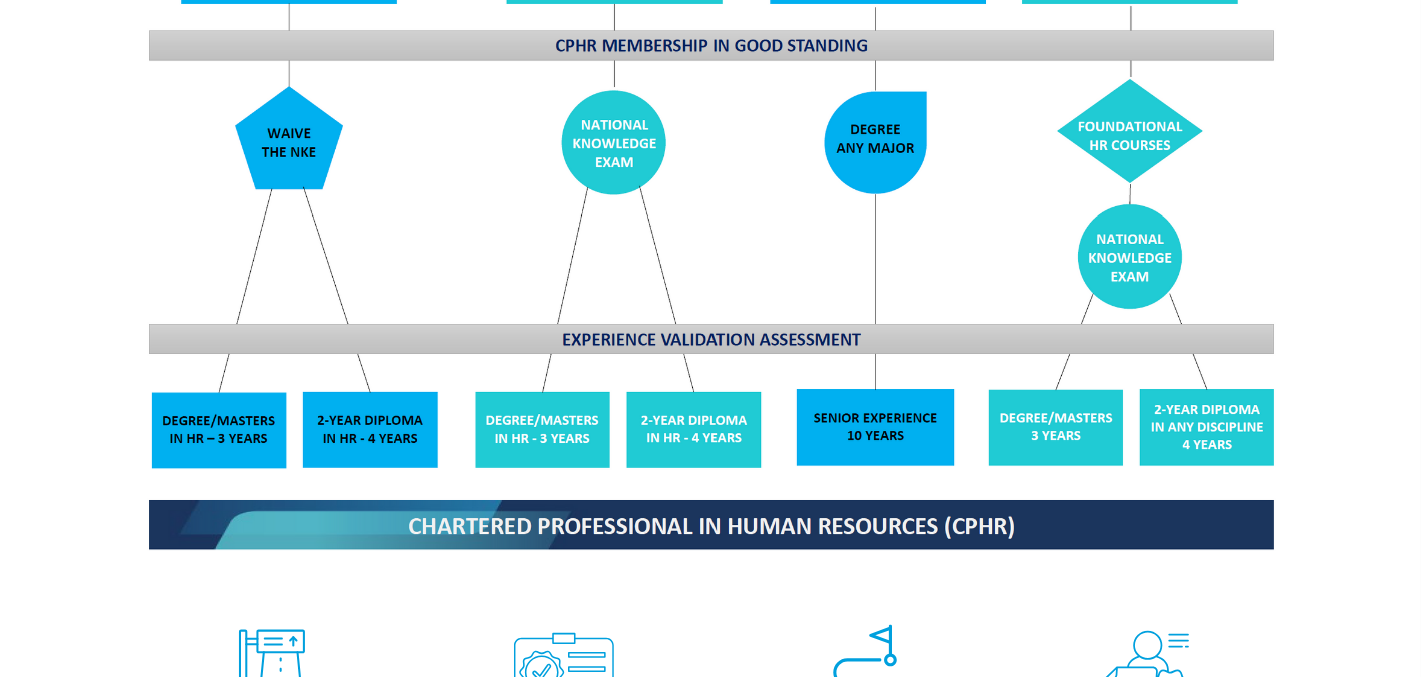 scroll, scrollTop: 1766, scrollLeft: 0, axis: vertical 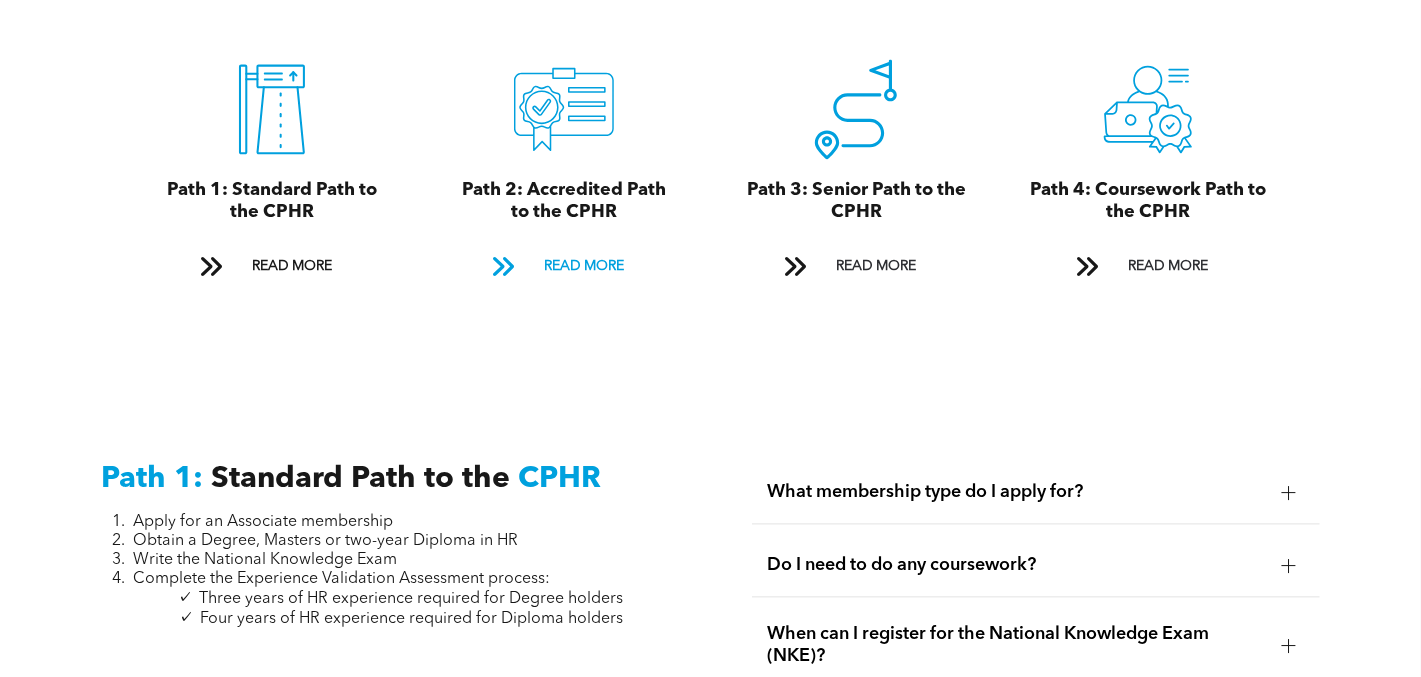 click on "READ MORE" at bounding box center (584, 267) 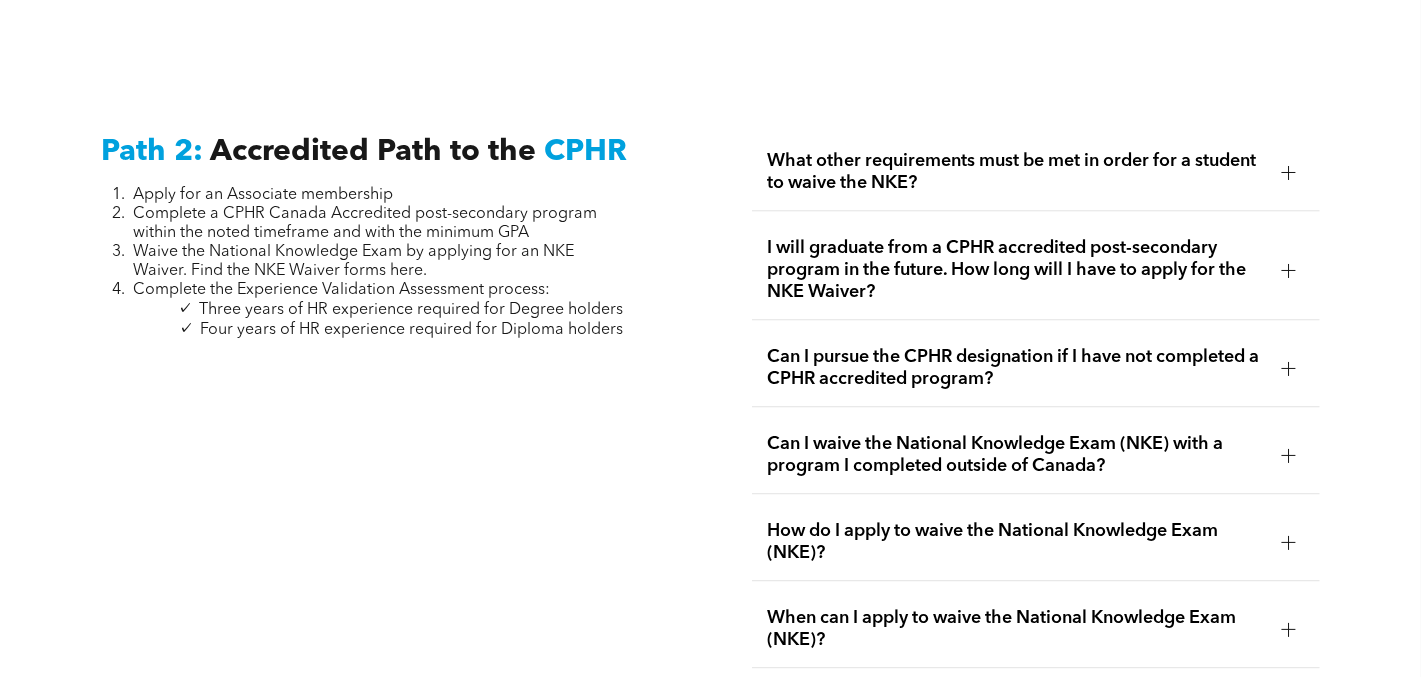 scroll, scrollTop: 3151, scrollLeft: 0, axis: vertical 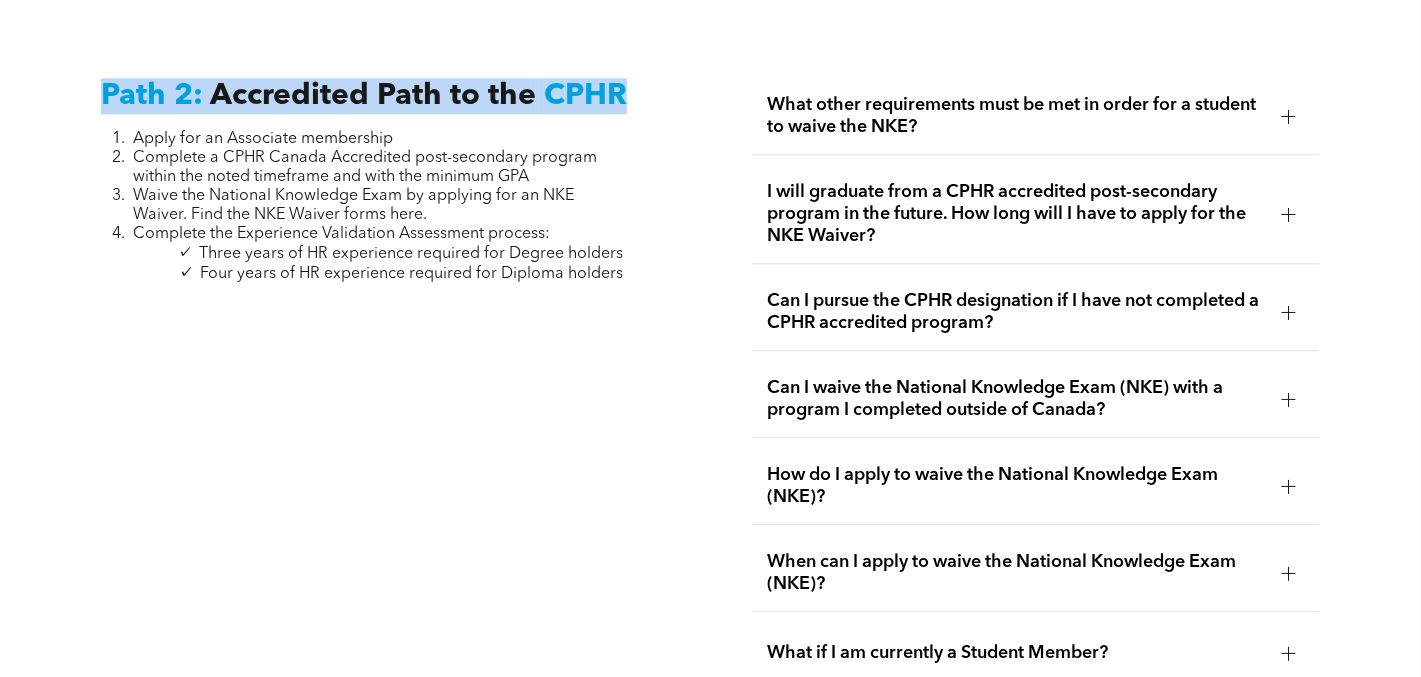 drag, startPoint x: 99, startPoint y: 93, endPoint x: 640, endPoint y: 92, distance: 541.0009 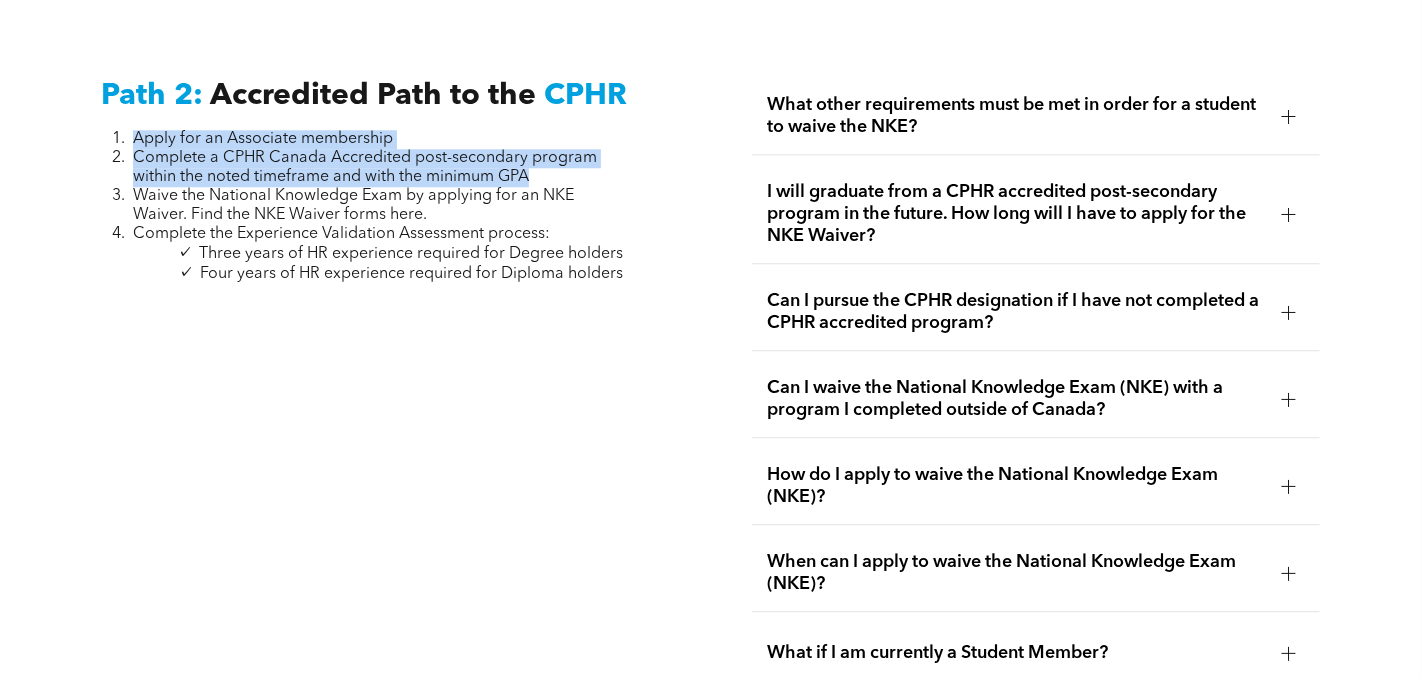 drag, startPoint x: 138, startPoint y: 138, endPoint x: 605, endPoint y: 164, distance: 467.7232 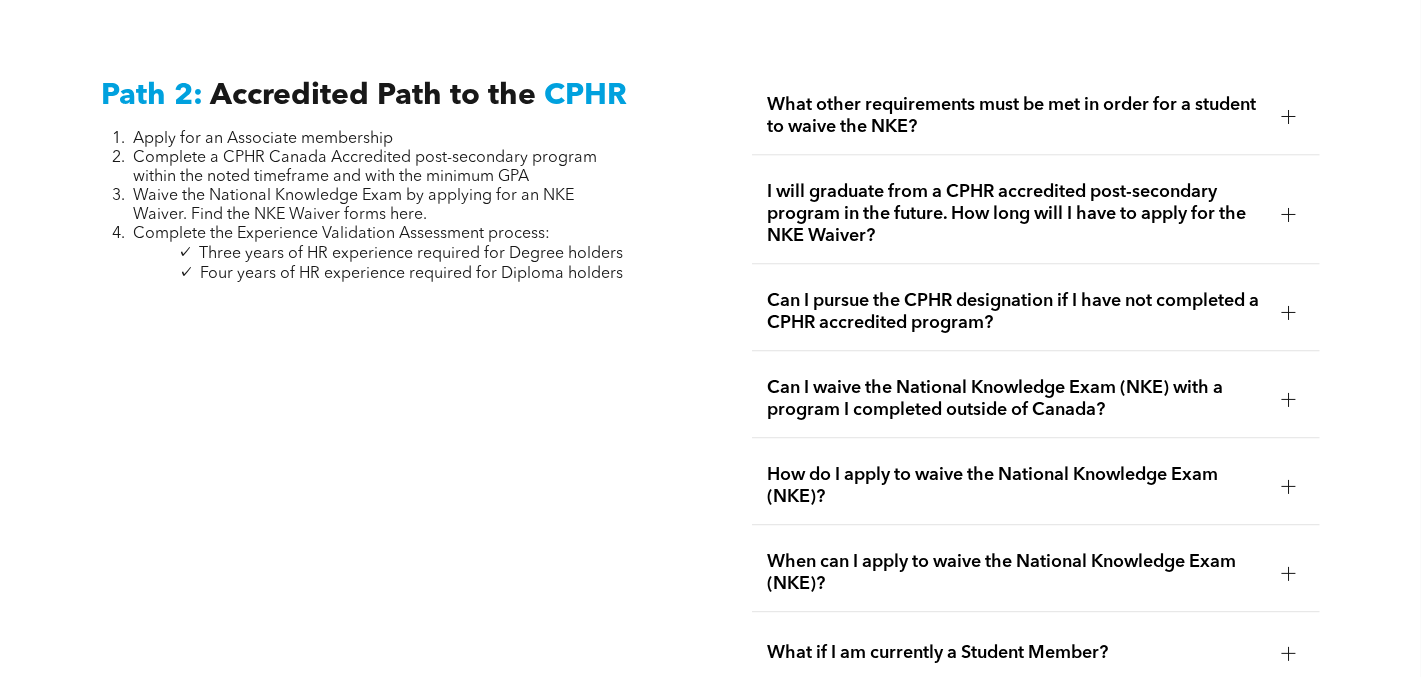 click at bounding box center (1289, 312) 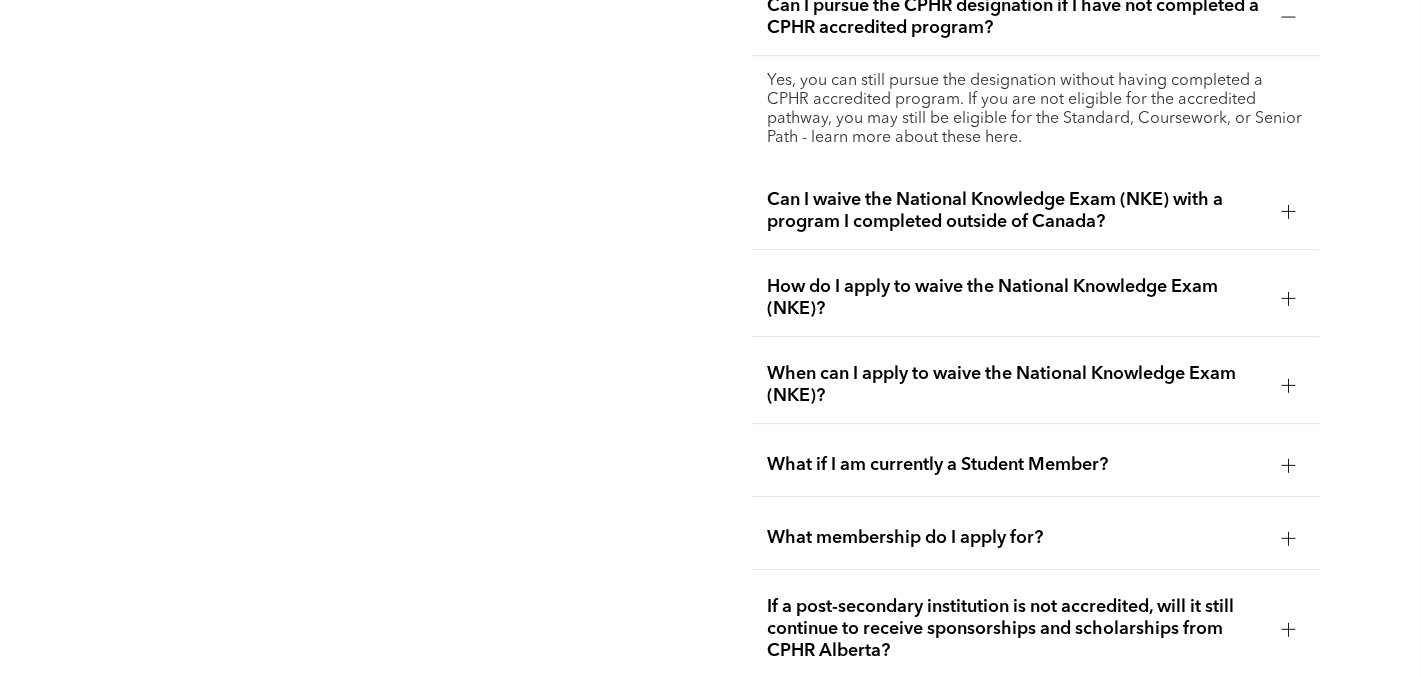 scroll, scrollTop: 3430, scrollLeft: 0, axis: vertical 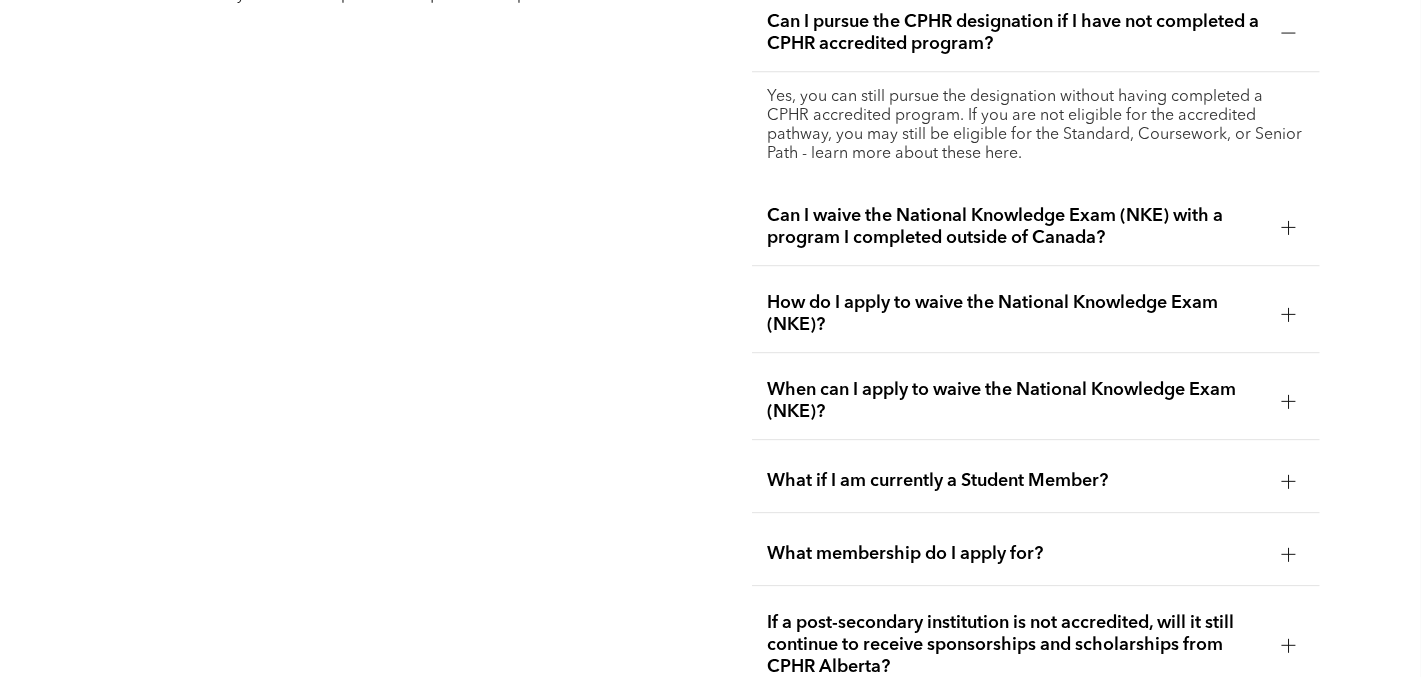 click at bounding box center [1289, 227] 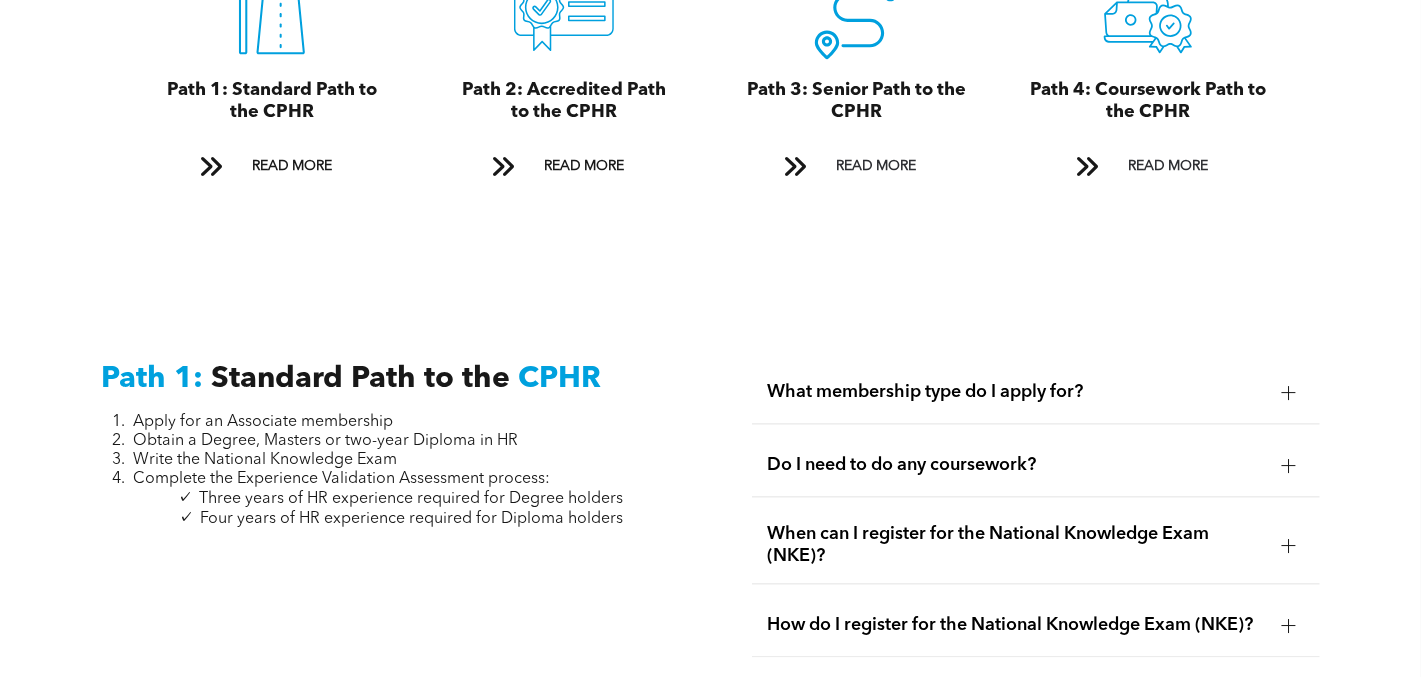 scroll, scrollTop: 2558, scrollLeft: 0, axis: vertical 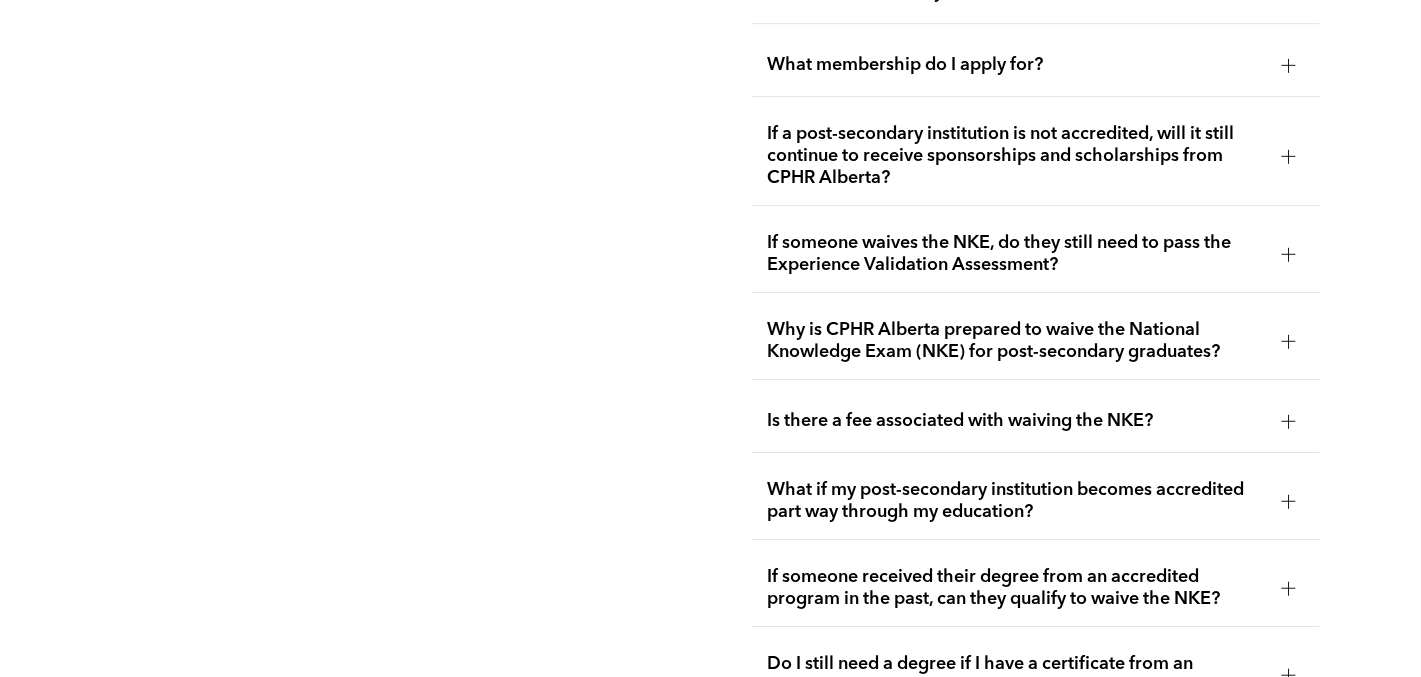 click at bounding box center (1289, 254) 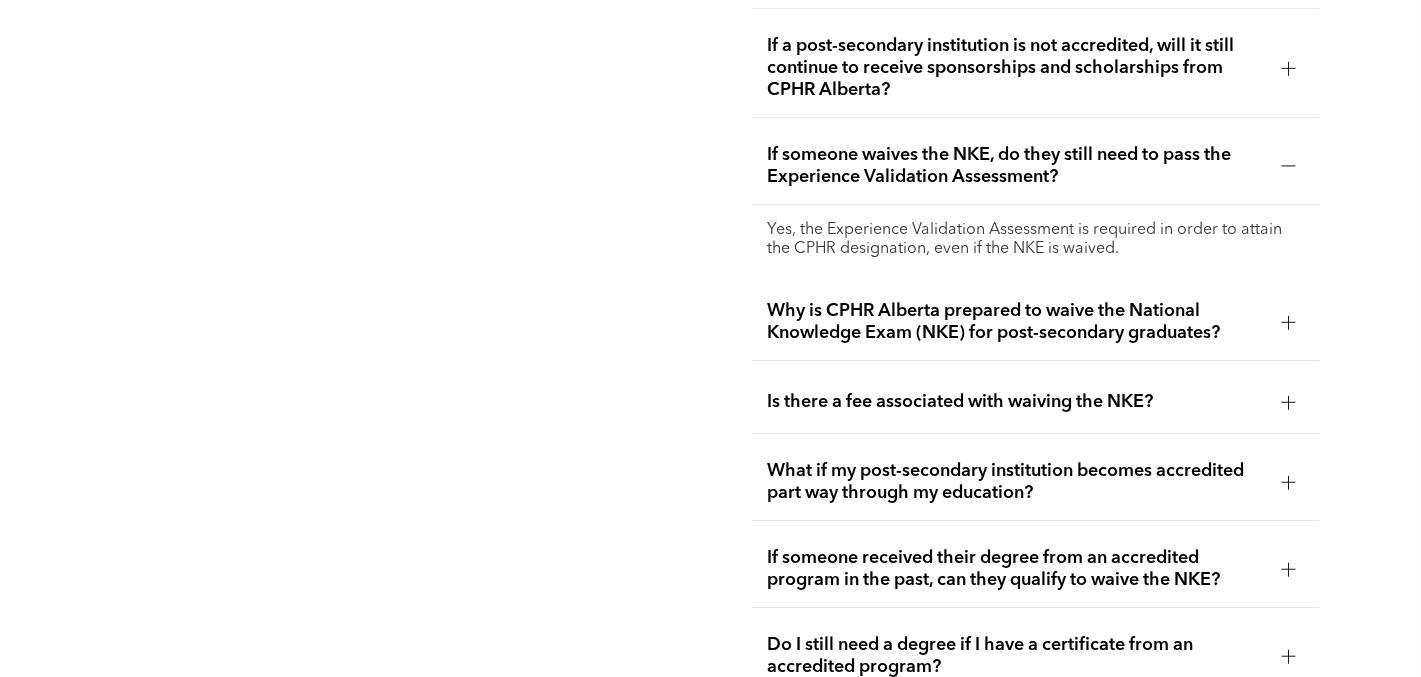click at bounding box center (1289, 322) 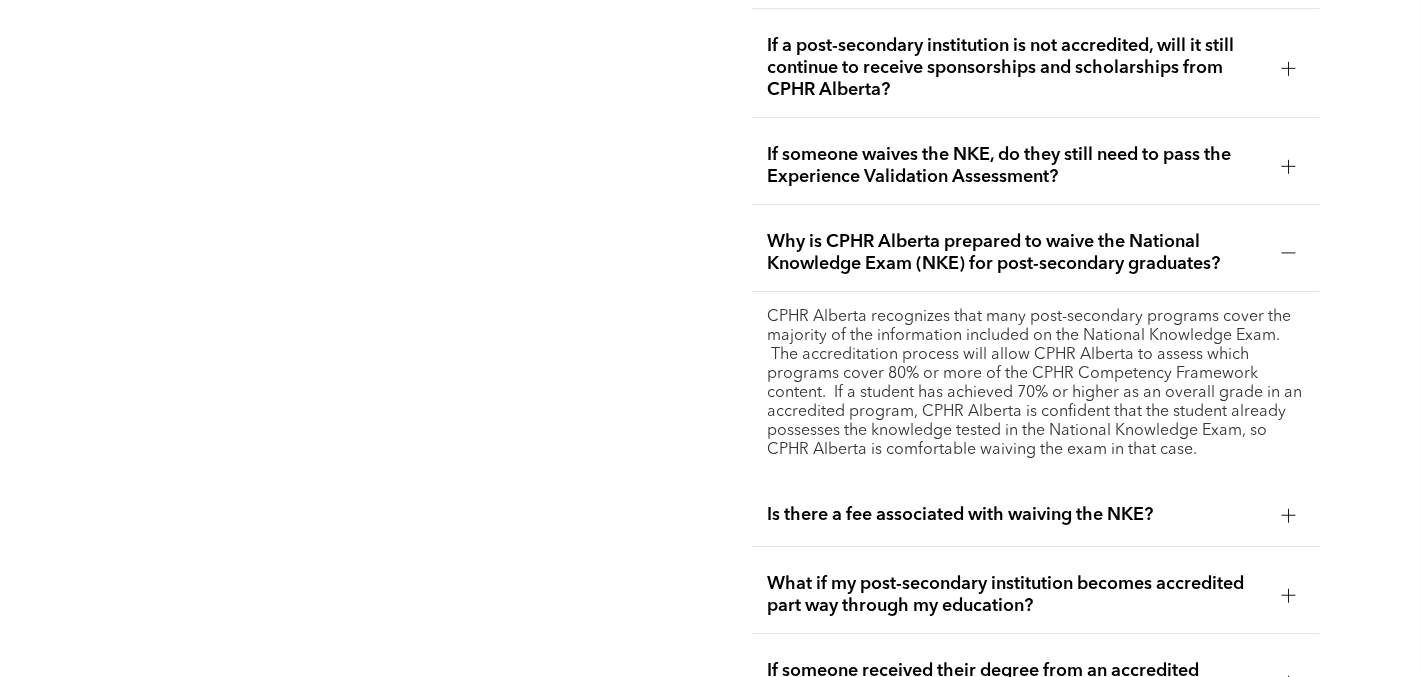 click at bounding box center [1289, 515] 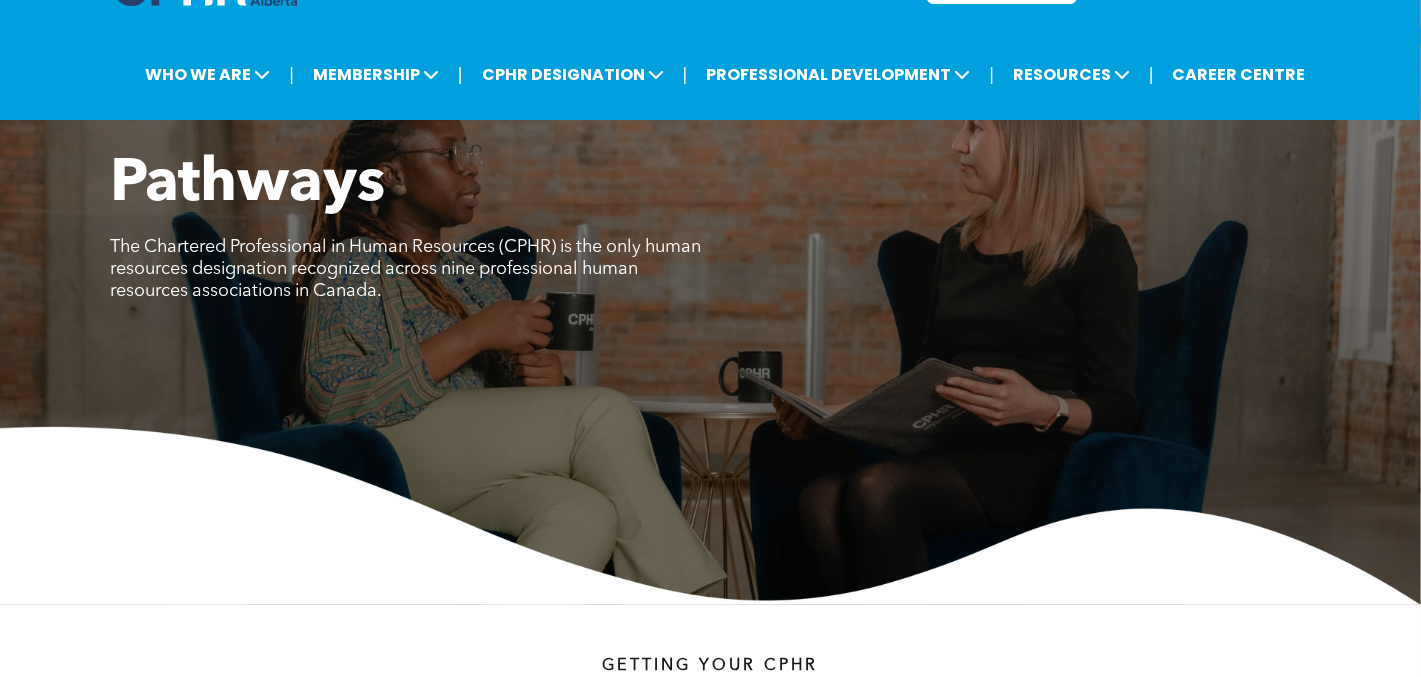 scroll, scrollTop: 0, scrollLeft: 0, axis: both 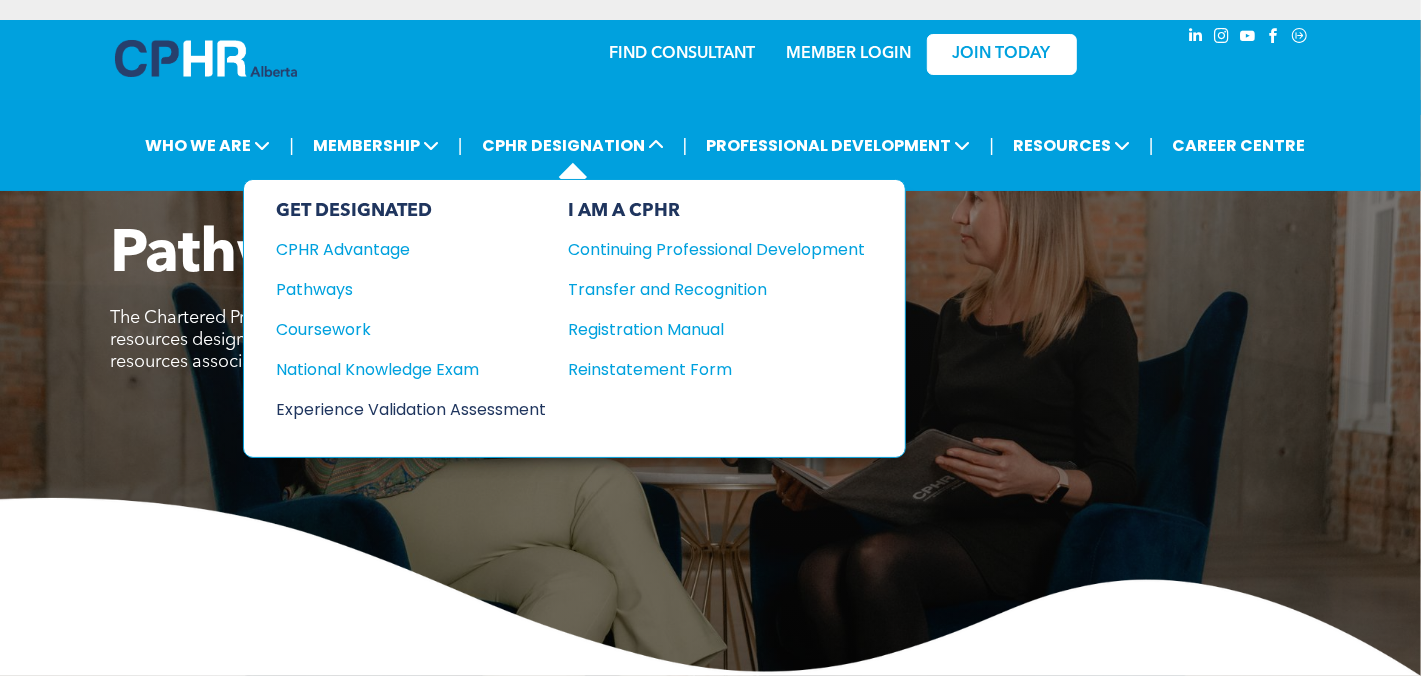 click on "Experience Validation Assessment" at bounding box center (397, 409) 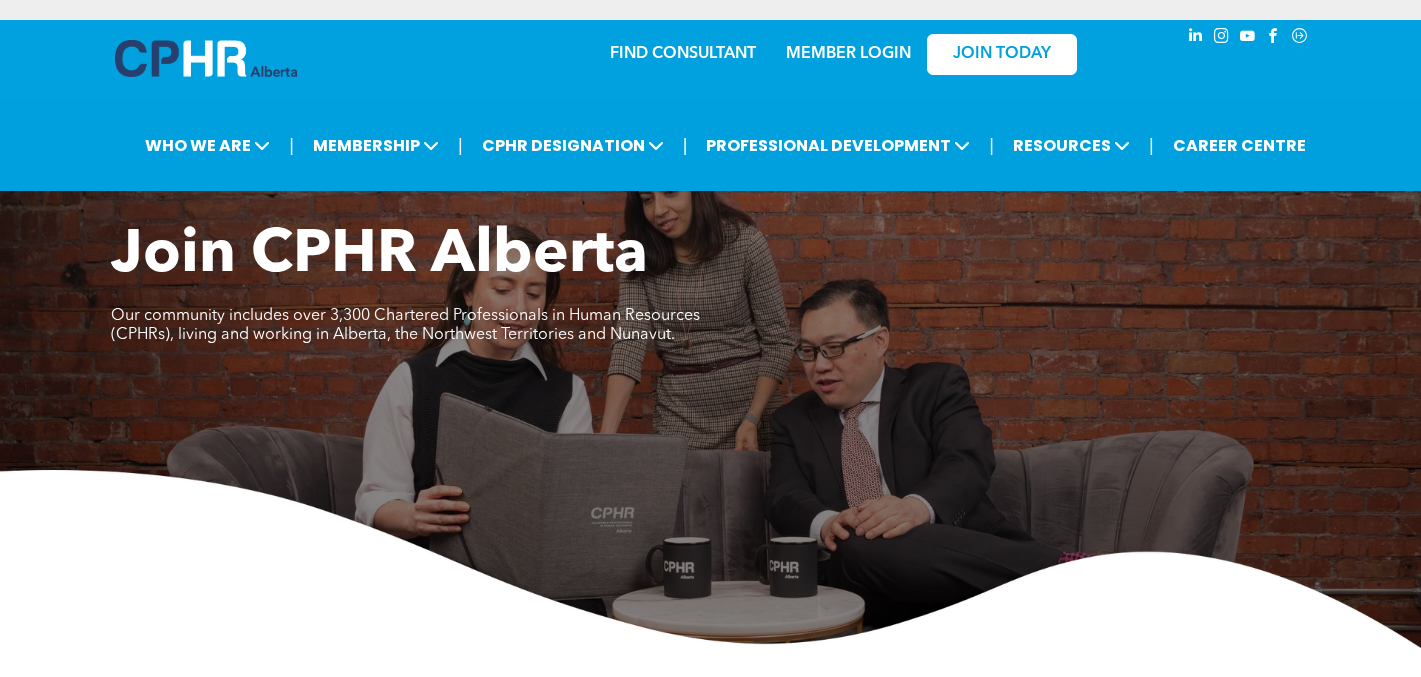 scroll, scrollTop: 0, scrollLeft: 0, axis: both 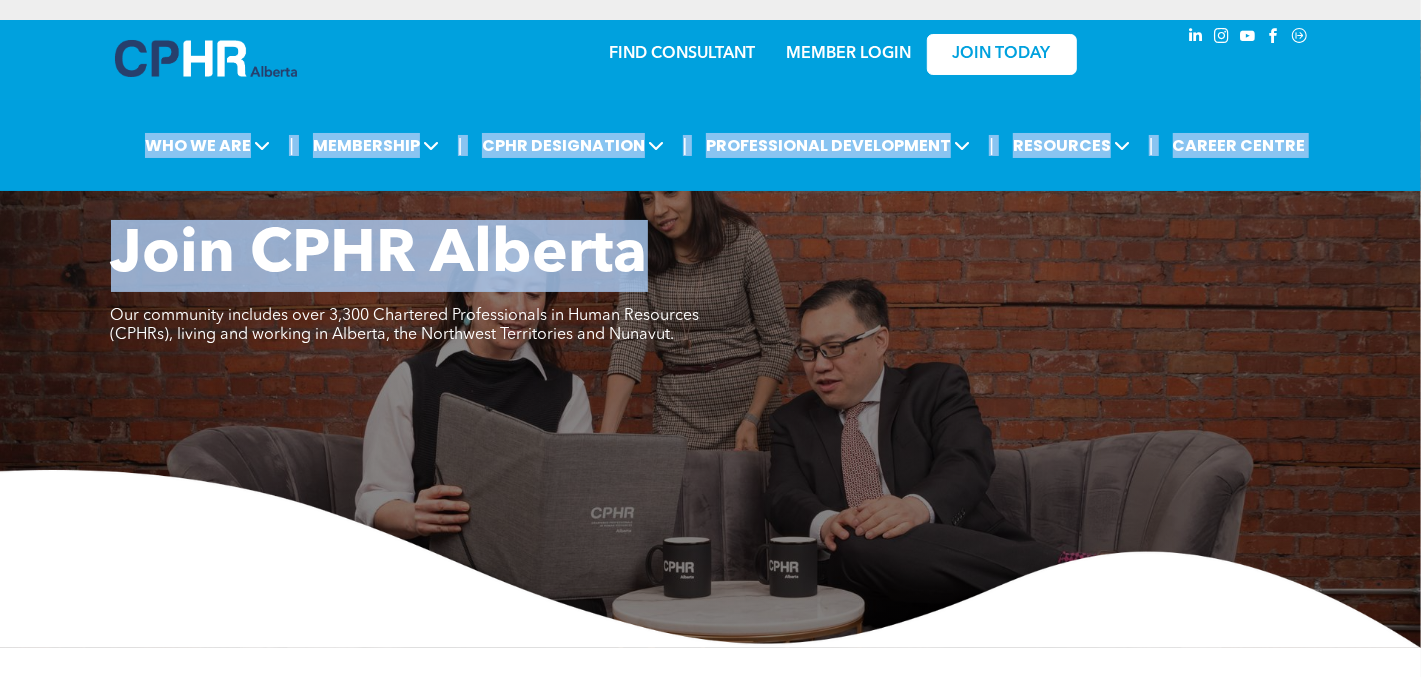 drag, startPoint x: 1419, startPoint y: 46, endPoint x: 1423, endPoint y: 144, distance: 98.0816 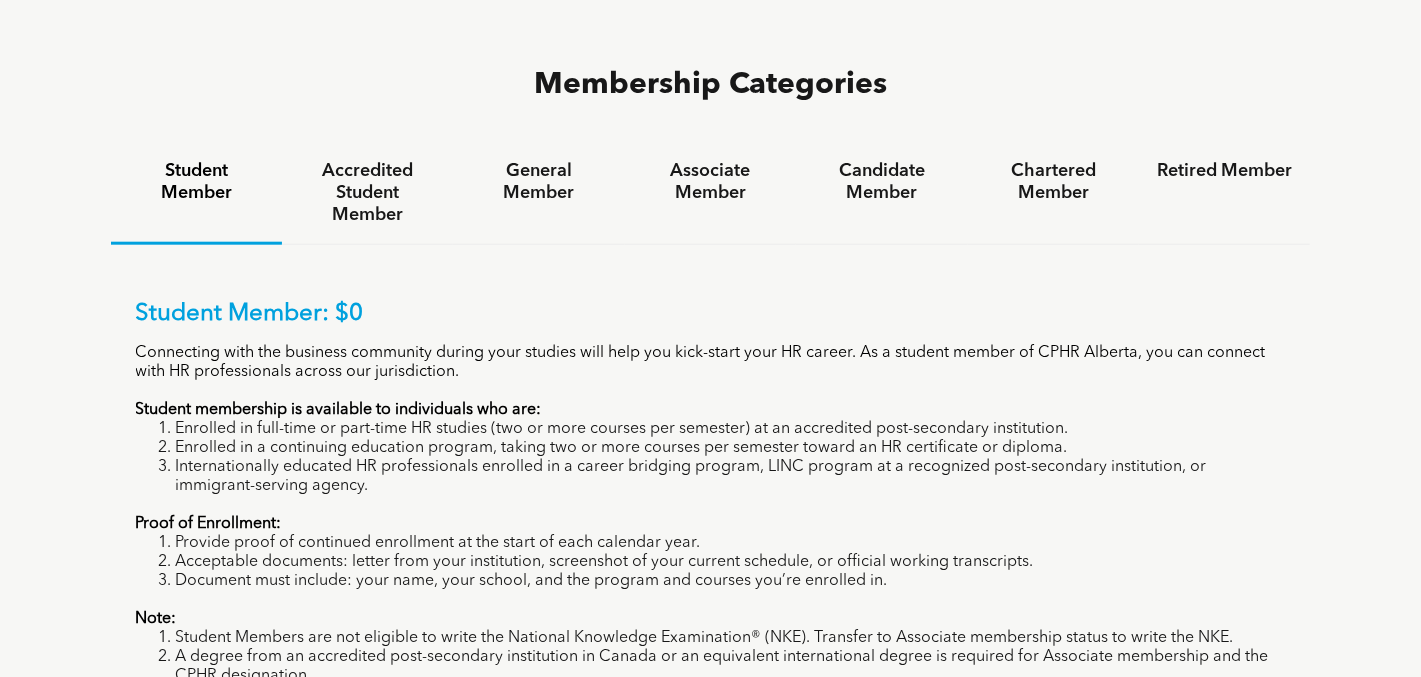 scroll, scrollTop: 1300, scrollLeft: 0, axis: vertical 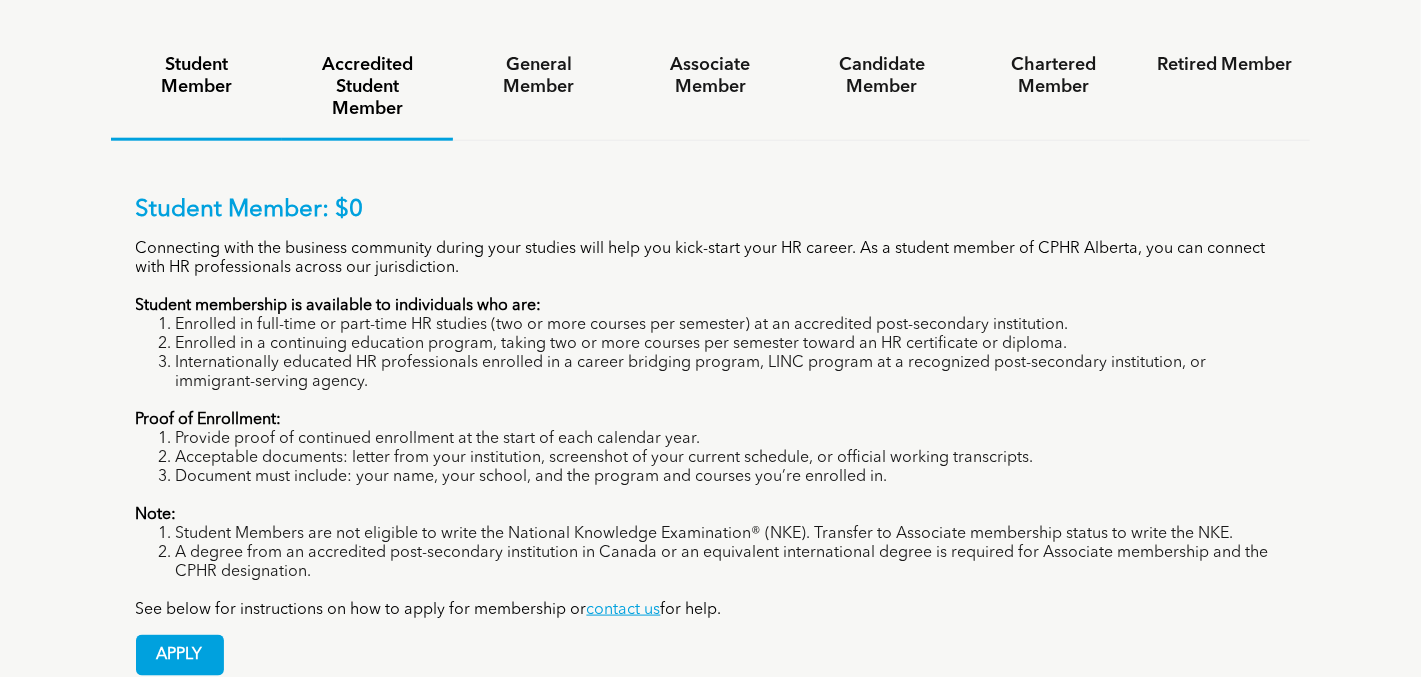 click on "Accredited Student Member" at bounding box center [367, 87] 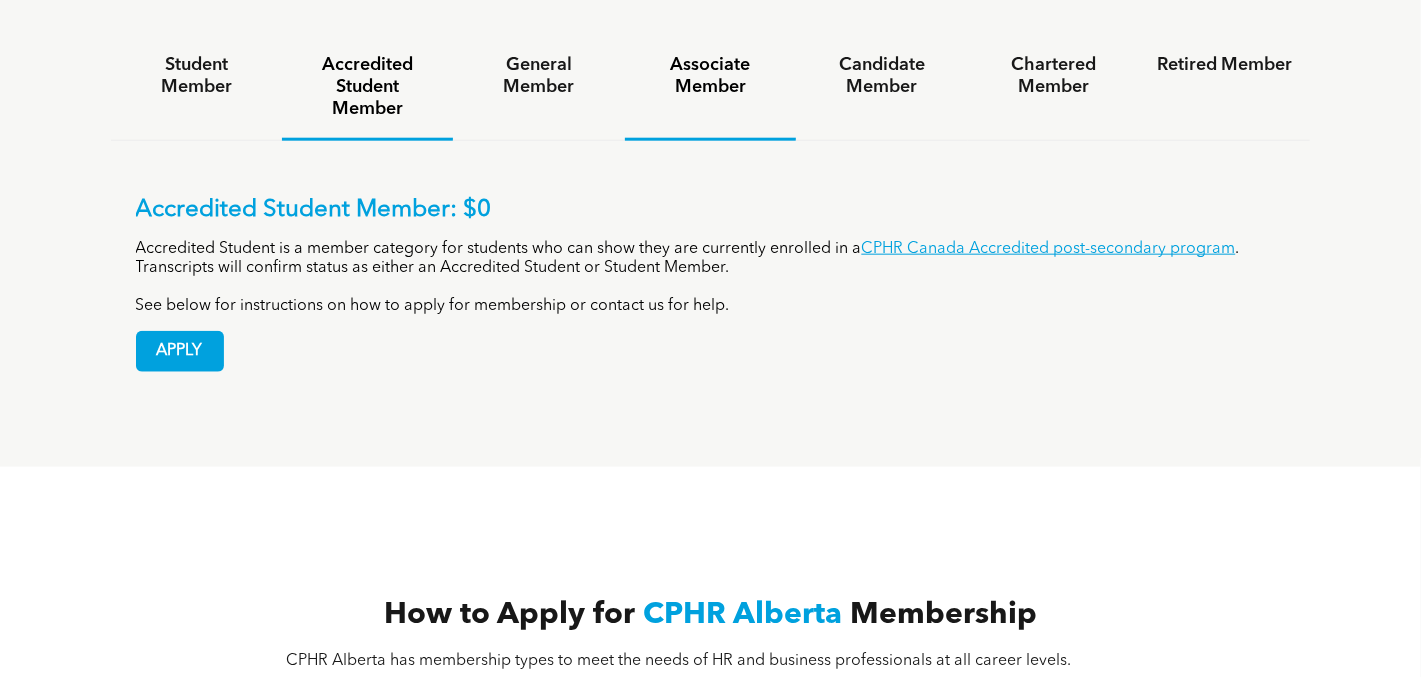 click on "Associate Member" at bounding box center (710, 76) 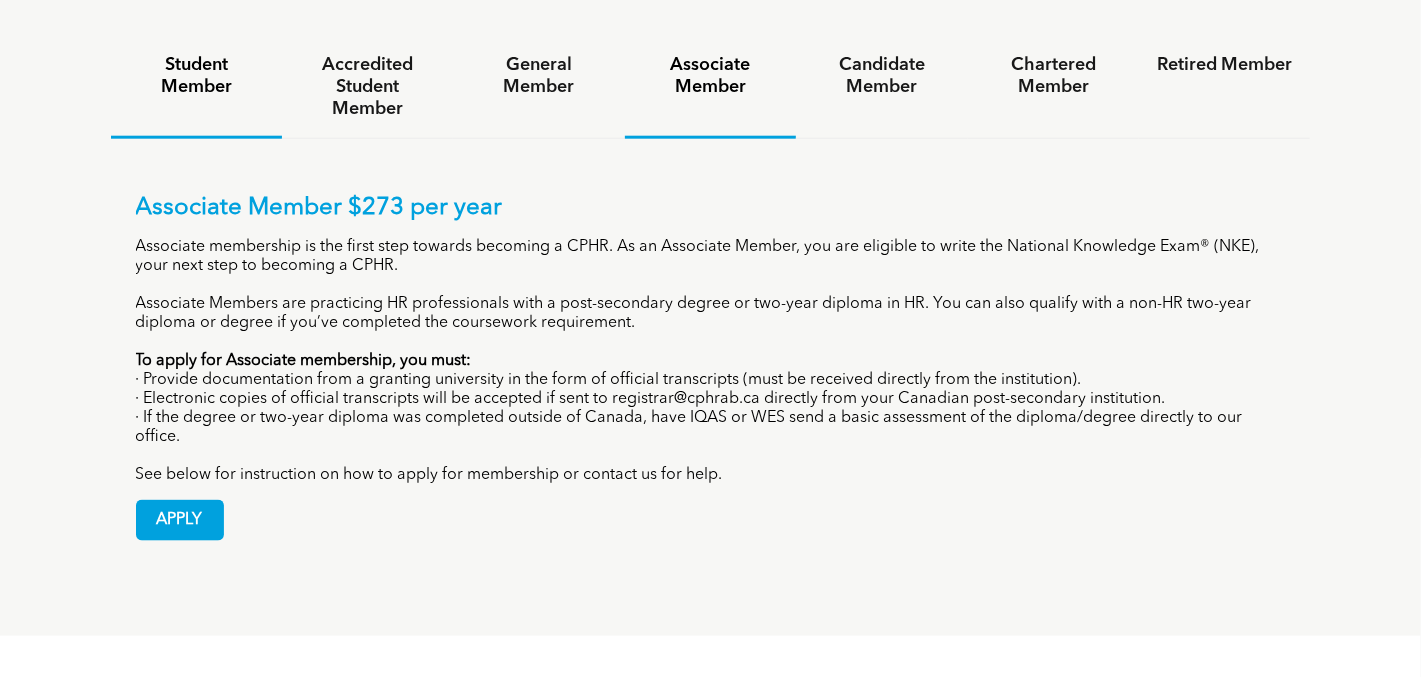 click on "Student Member" at bounding box center [196, 76] 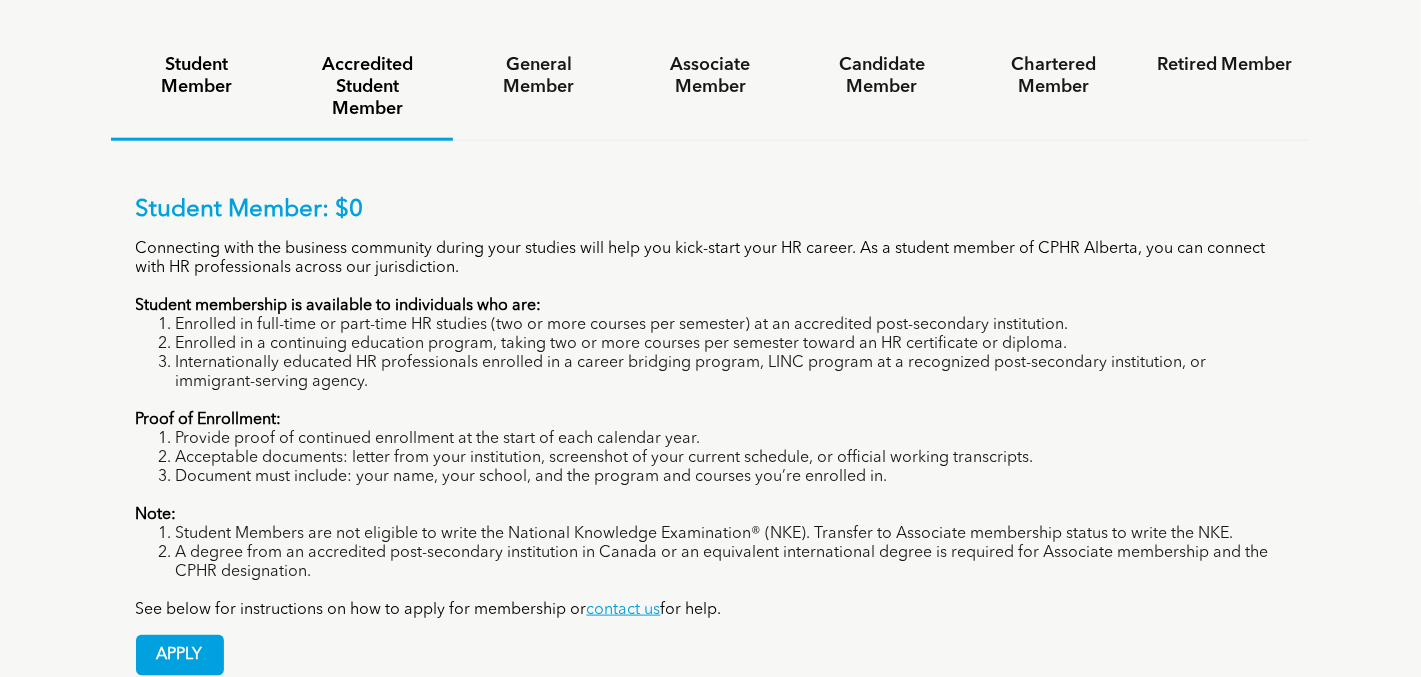 click on "Accredited Student Member" at bounding box center [367, 88] 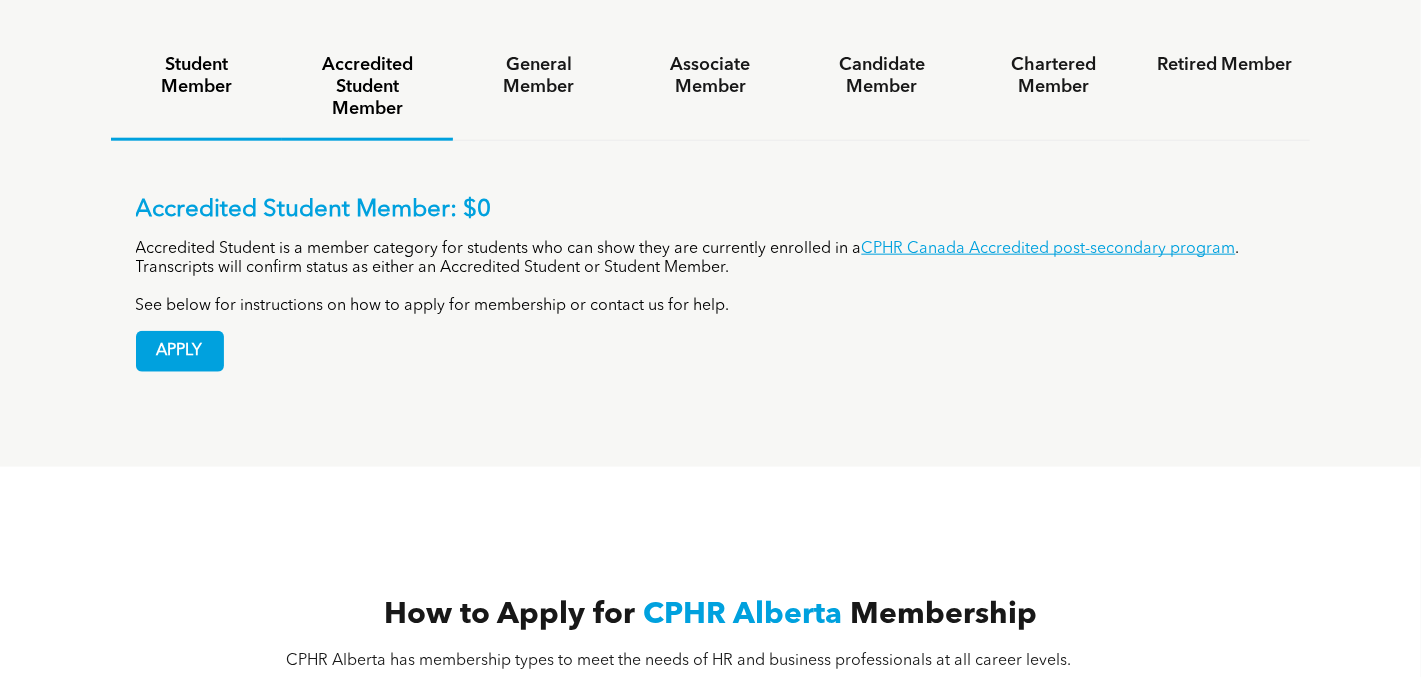 click on "Student Member" at bounding box center (196, 76) 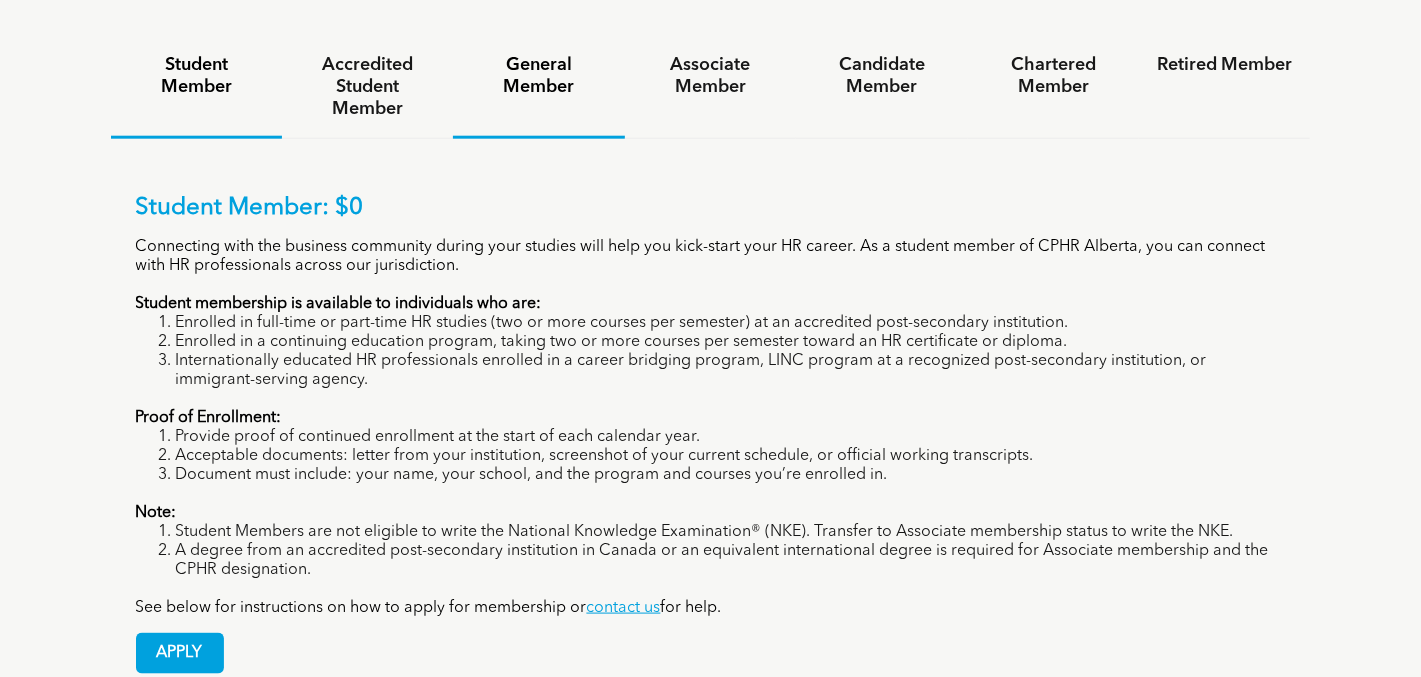 click on "General Member" at bounding box center (538, 76) 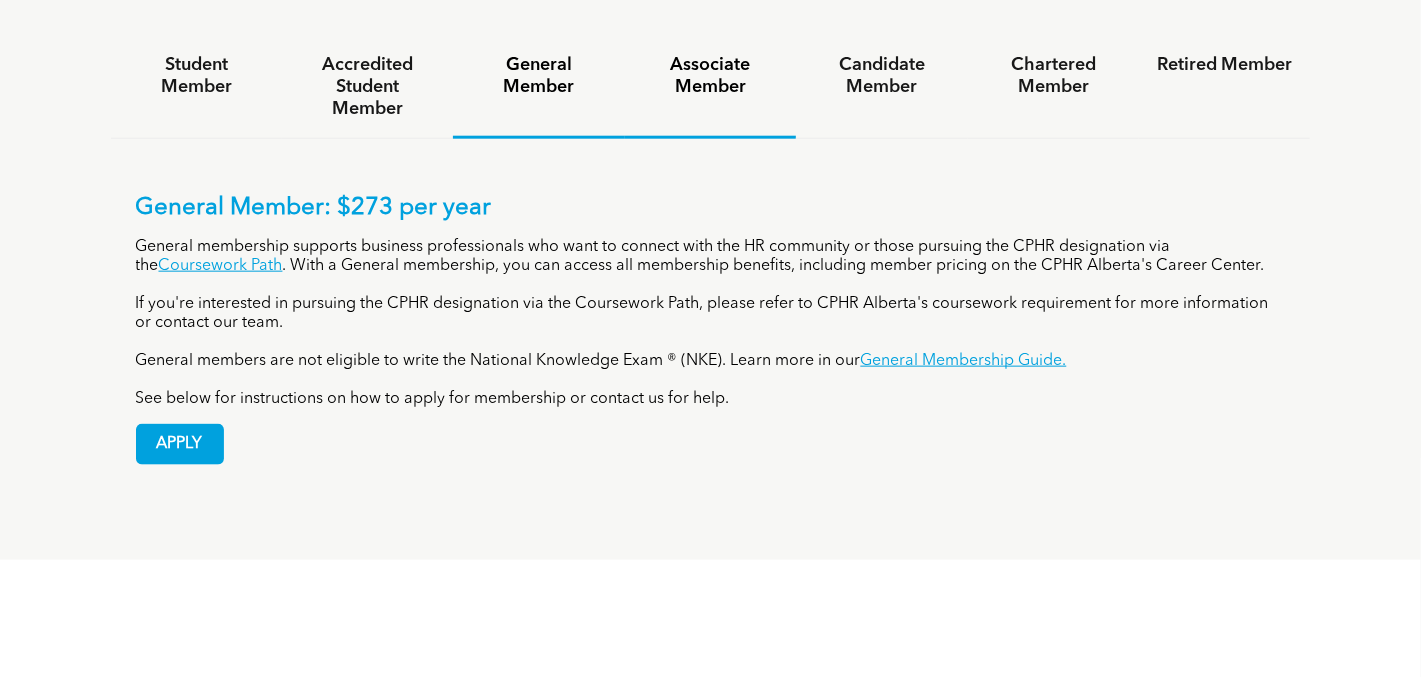 click on "Associate Member" at bounding box center (710, 76) 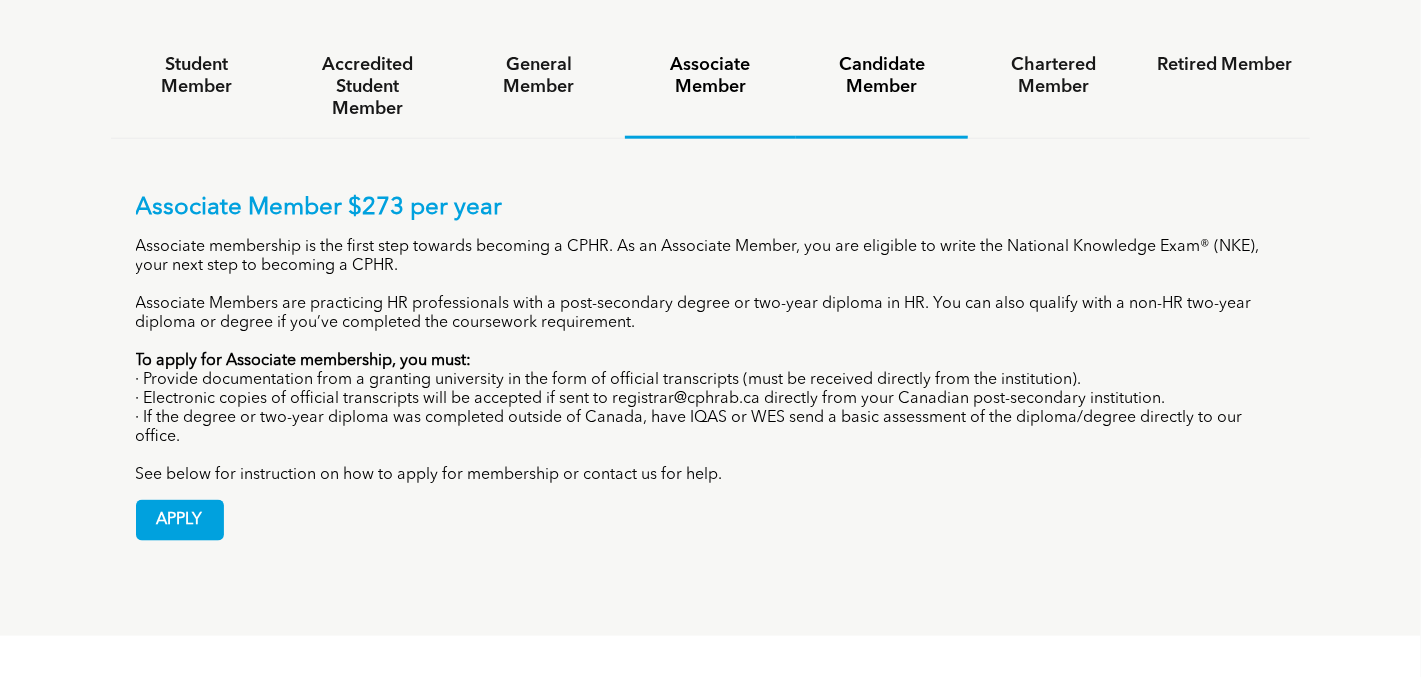 click on "Candidate Member" at bounding box center (881, 87) 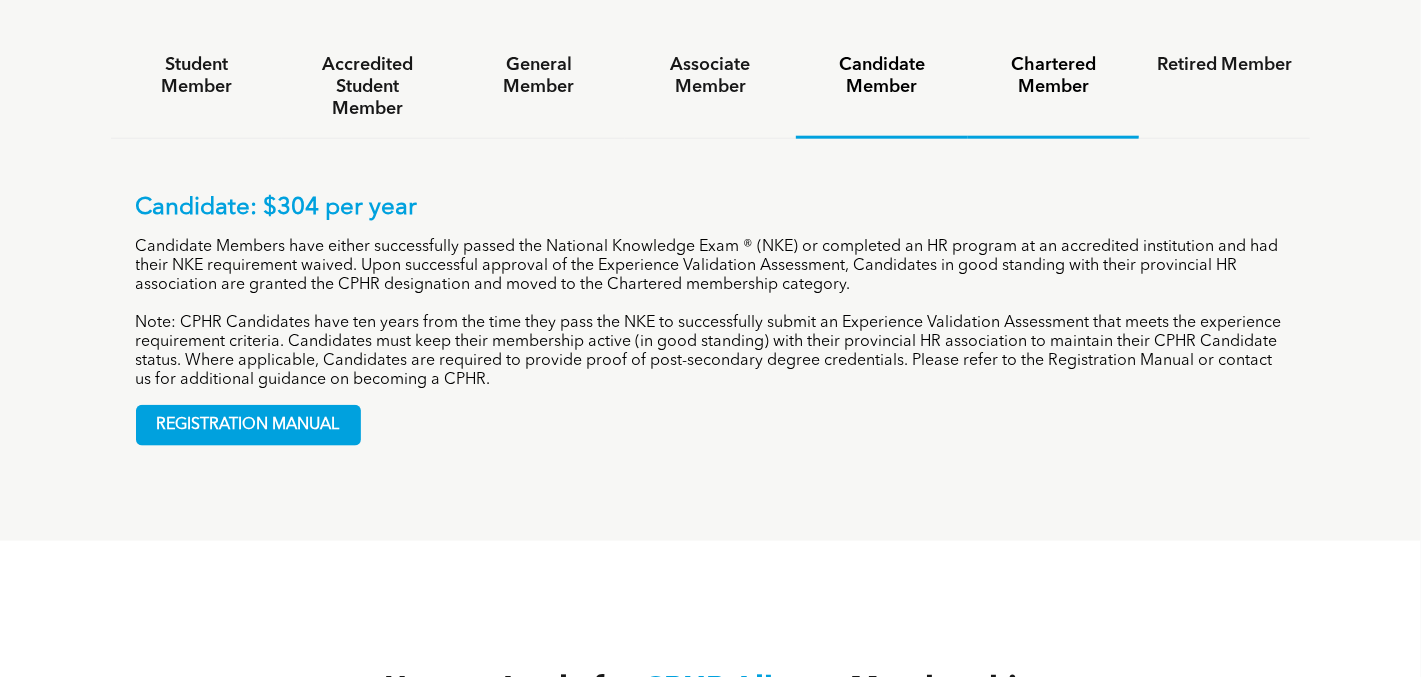 click on "Chartered Member" at bounding box center [1053, 76] 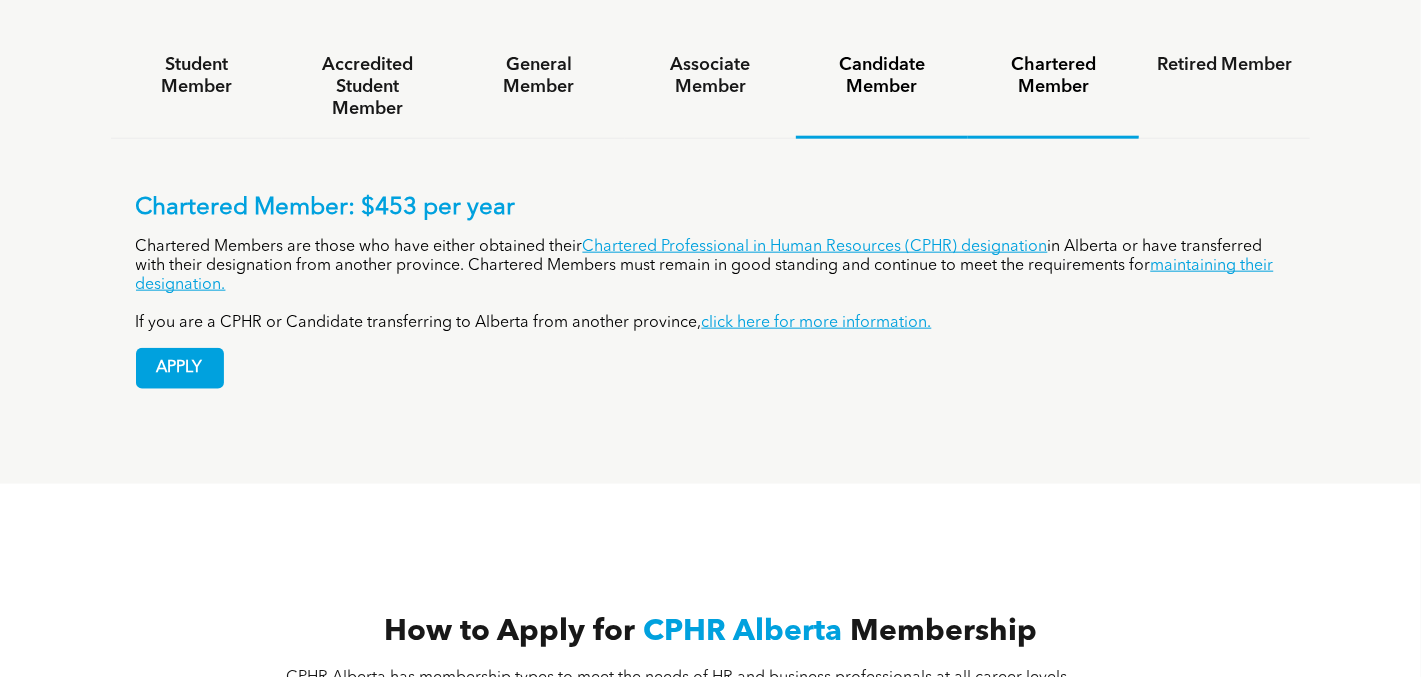 click on "Candidate Member" at bounding box center (881, 87) 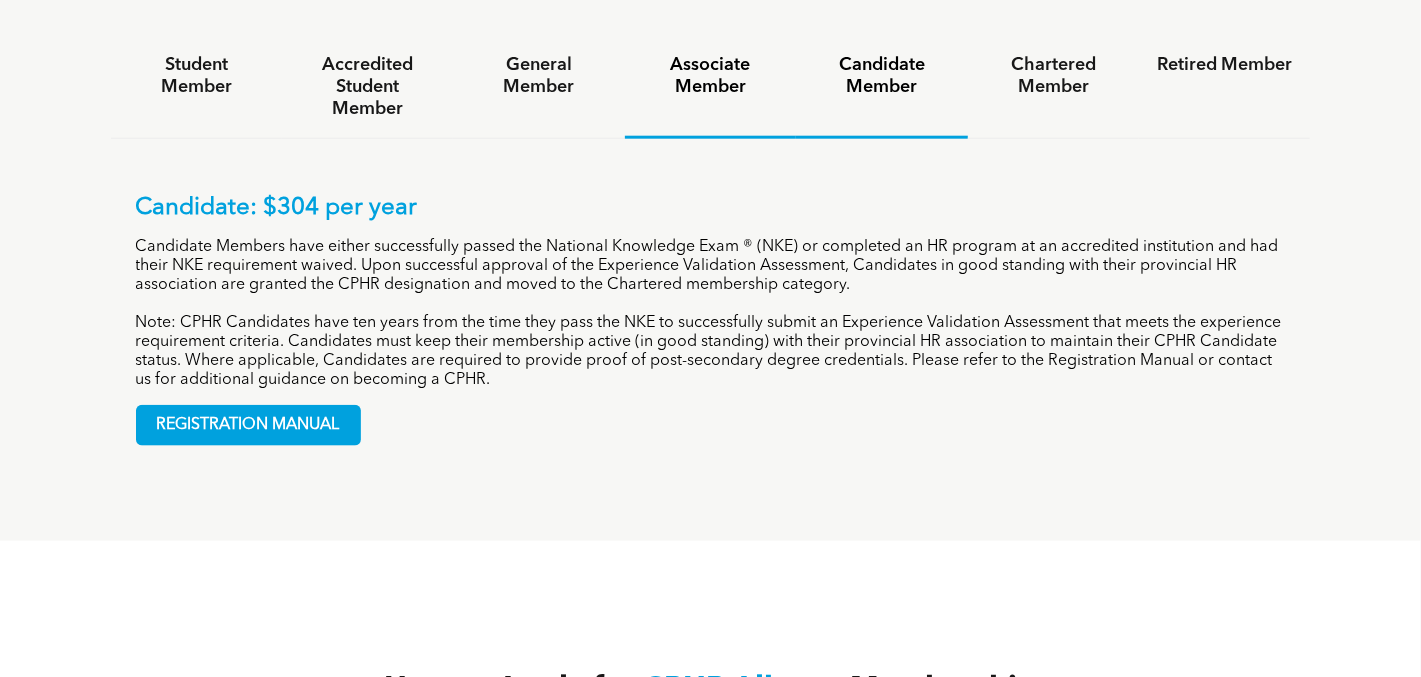 click on "Associate Member" at bounding box center (710, 76) 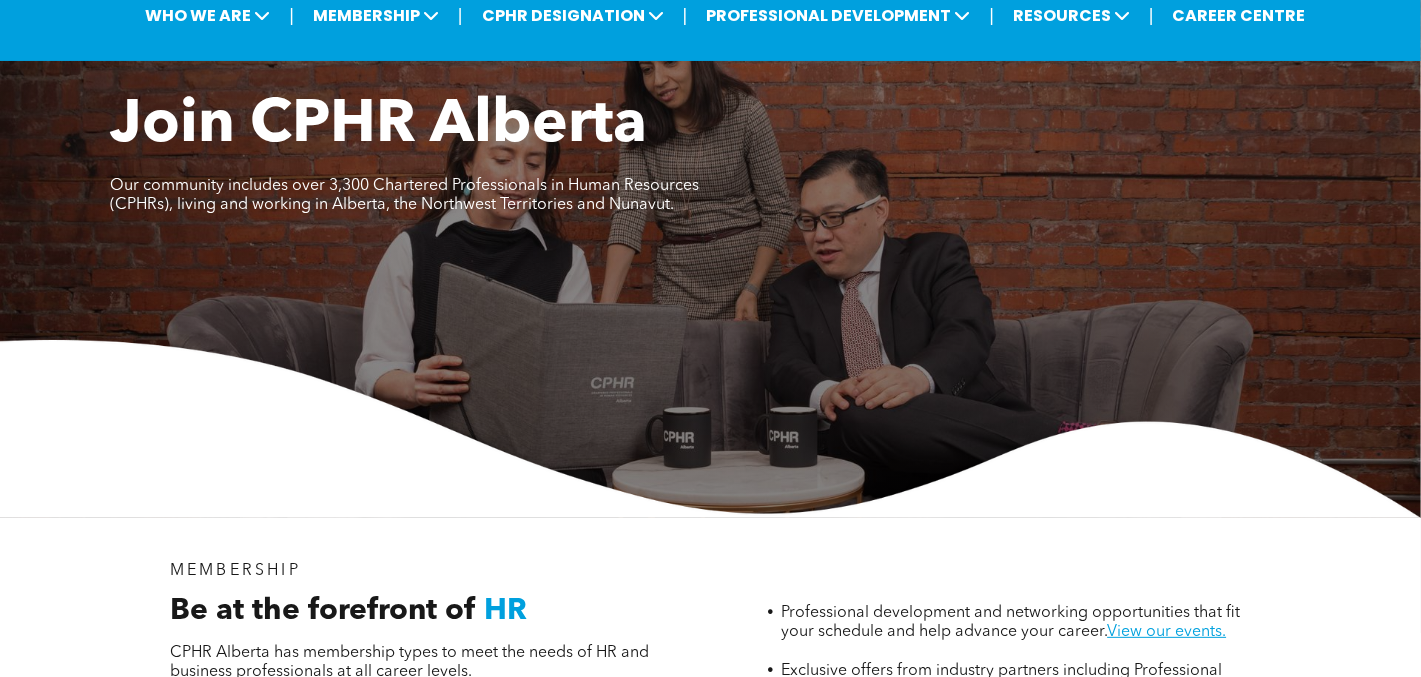 scroll, scrollTop: 0, scrollLeft: 0, axis: both 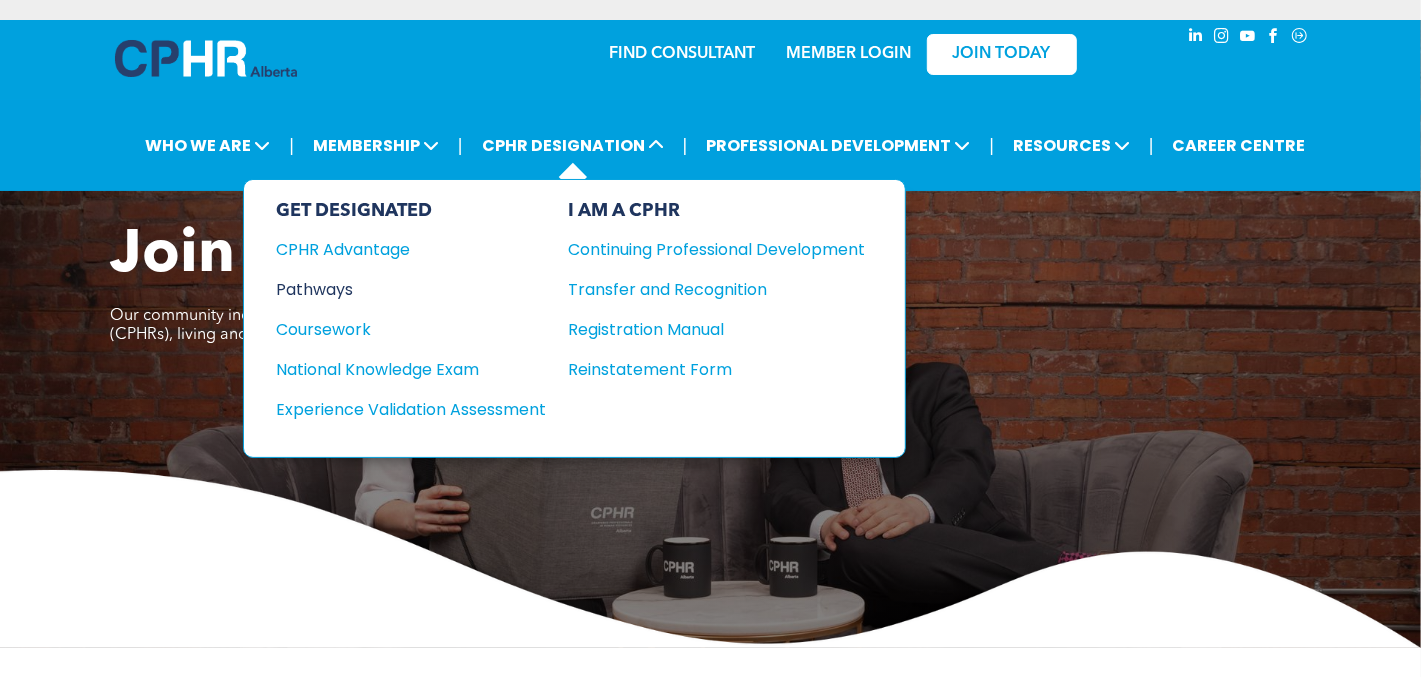 click on "Pathways" at bounding box center [397, 289] 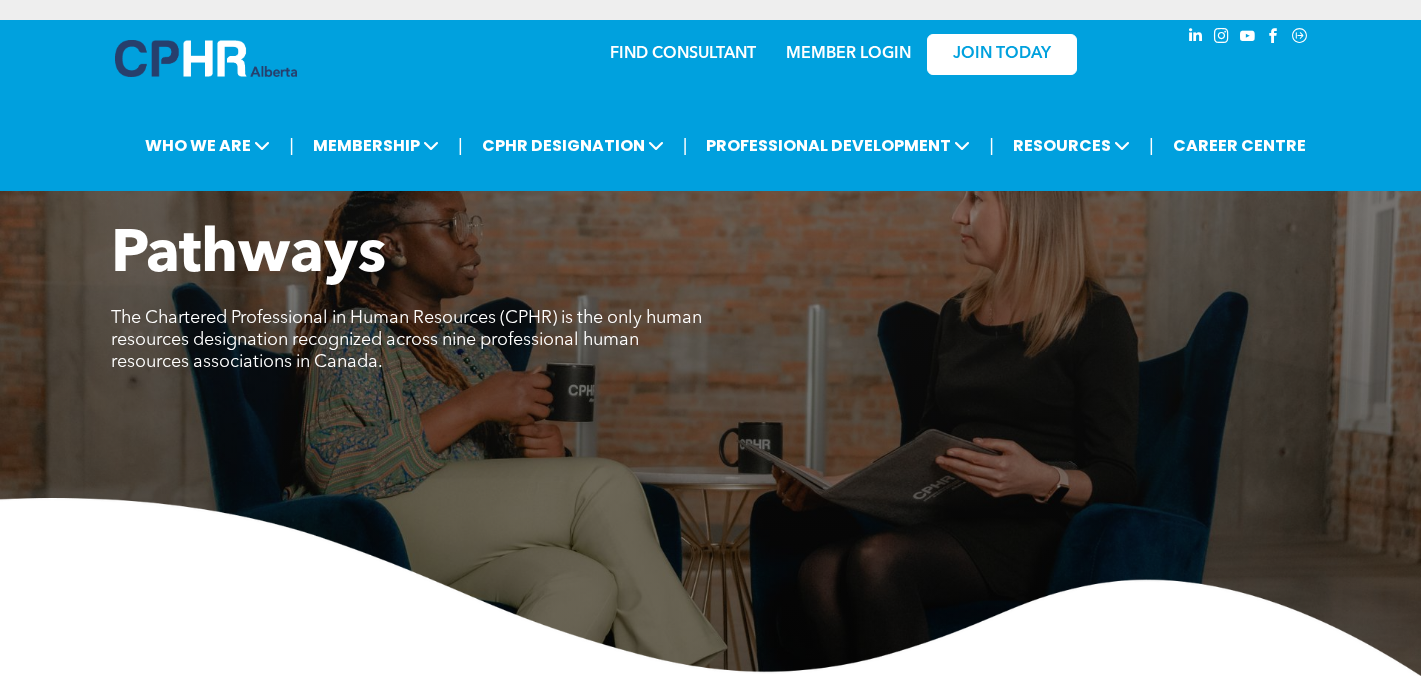scroll, scrollTop: 0, scrollLeft: 0, axis: both 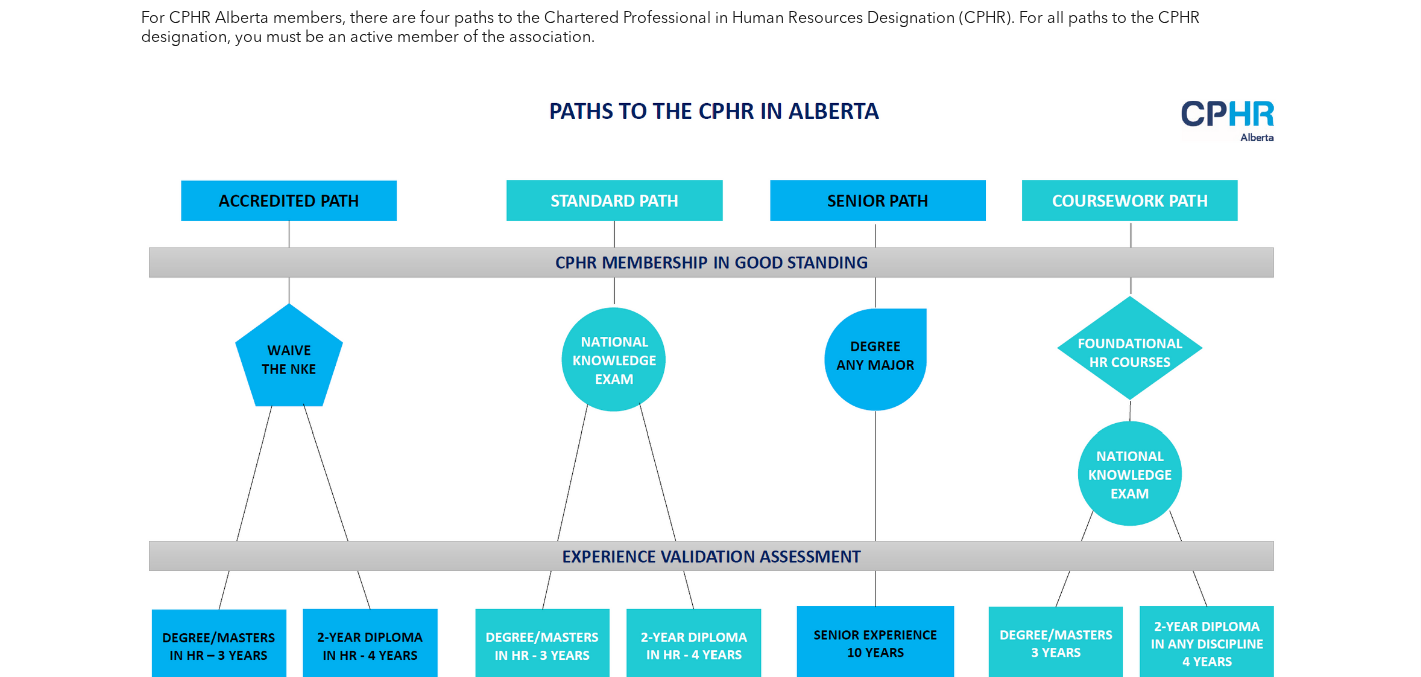 click at bounding box center [711, 431] 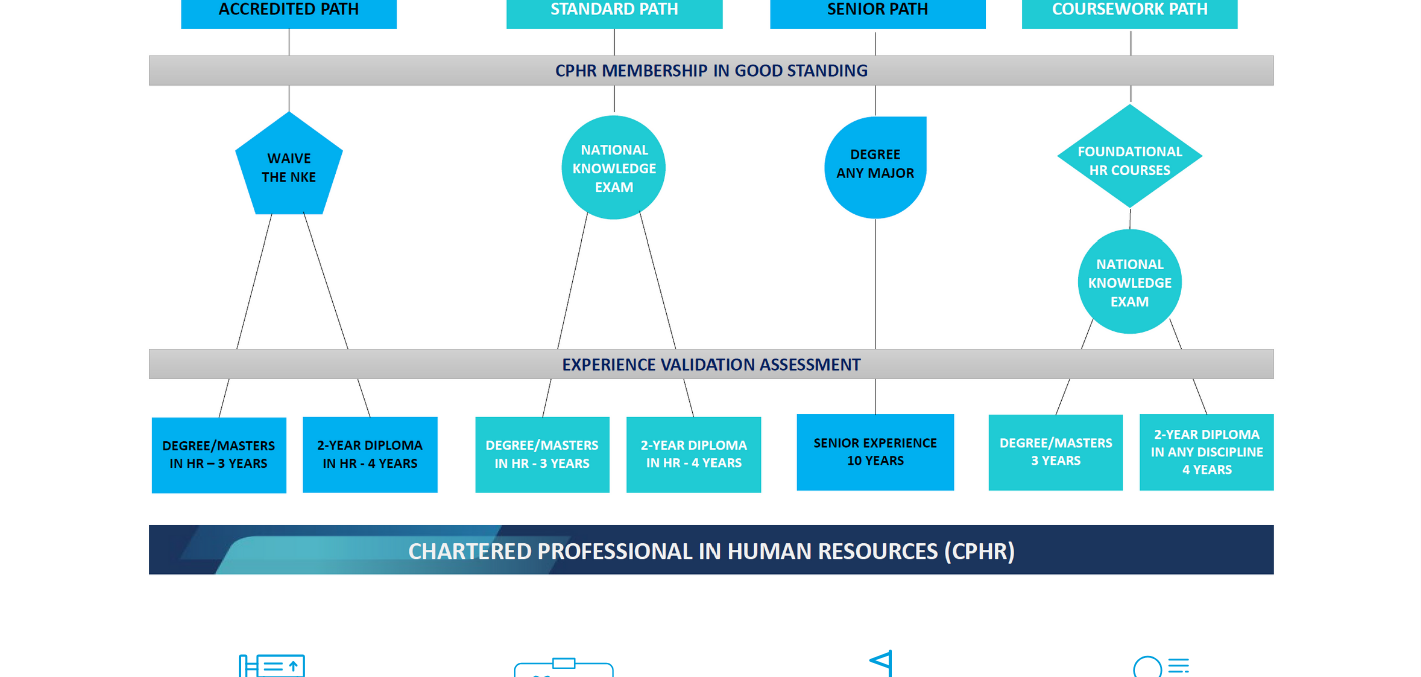 scroll, scrollTop: 1700, scrollLeft: 0, axis: vertical 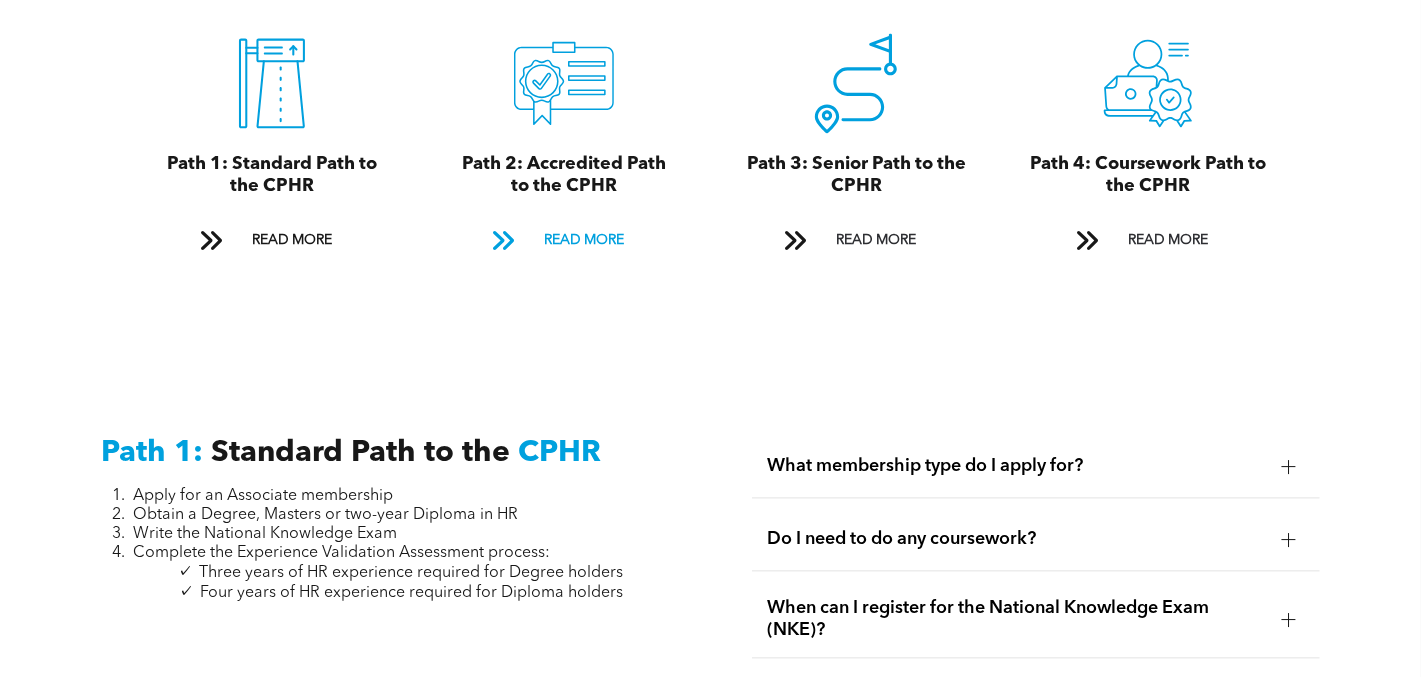 click at bounding box center [503, 240] 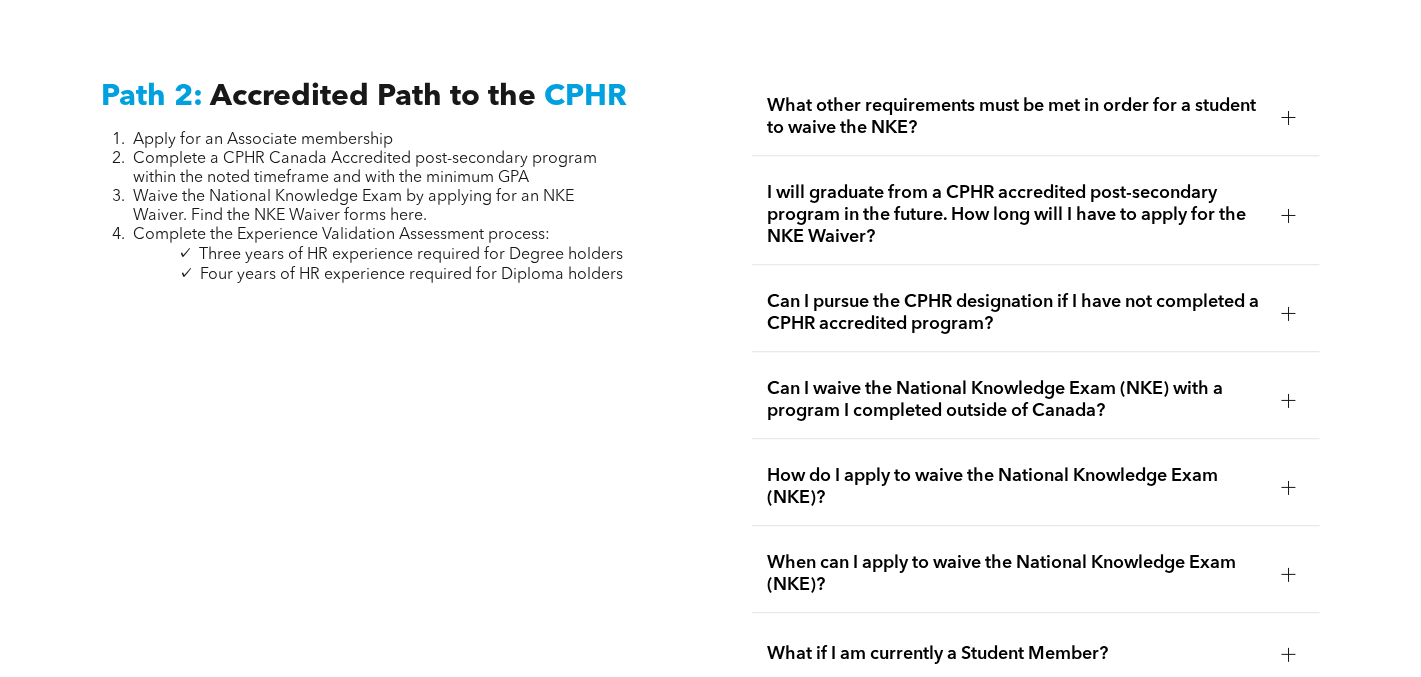 scroll, scrollTop: 3151, scrollLeft: 0, axis: vertical 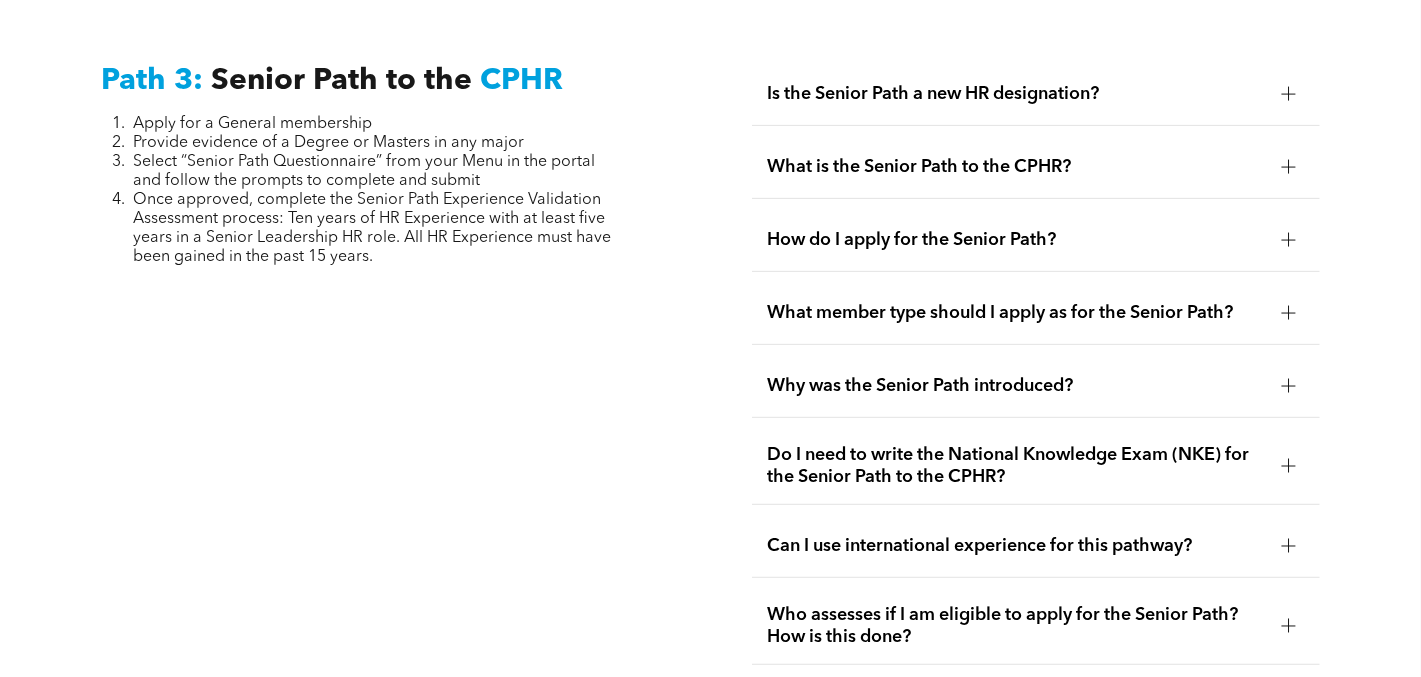 click at bounding box center (1289, 94) 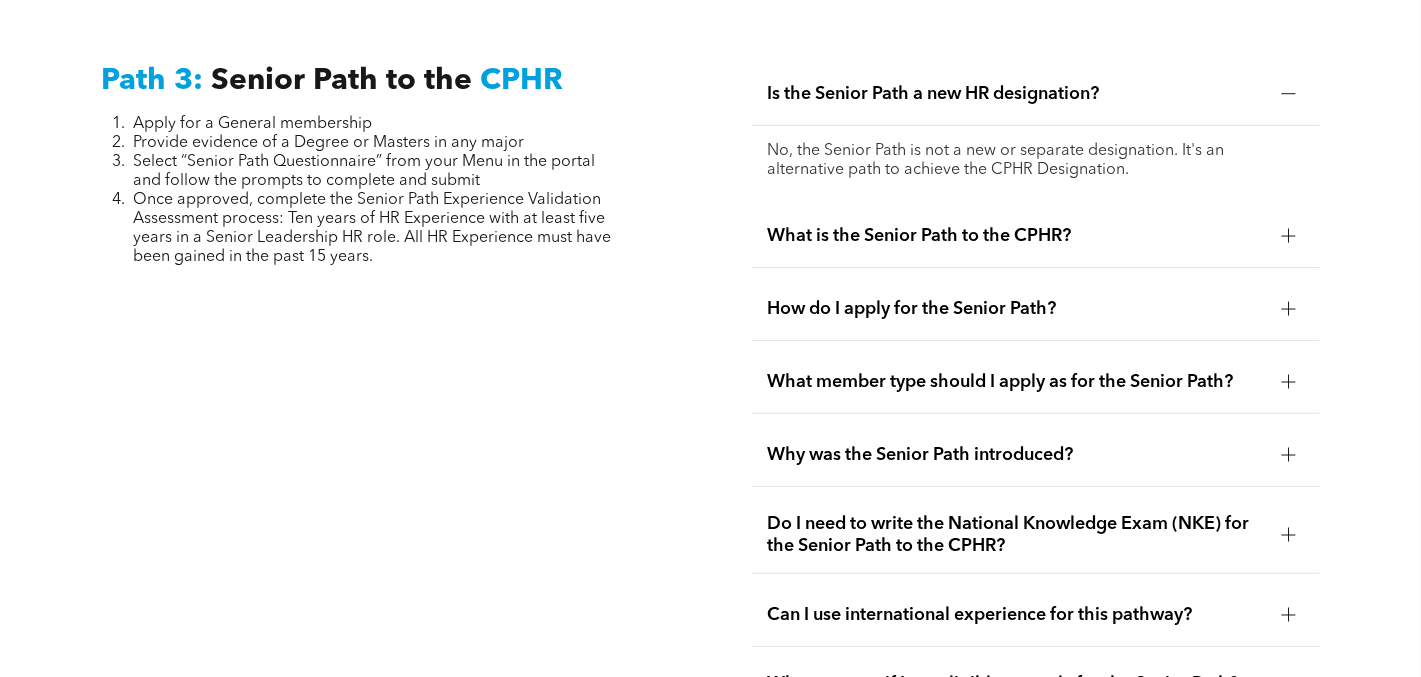 click at bounding box center (1289, 94) 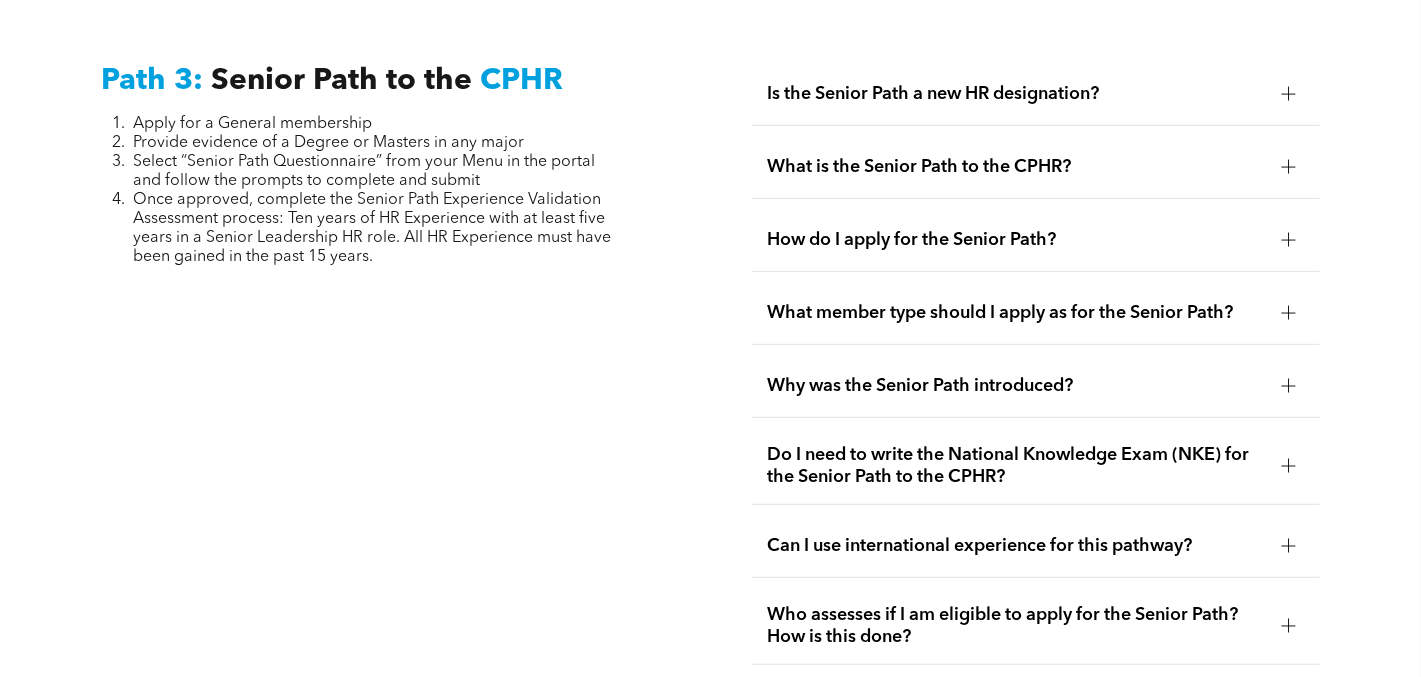 click at bounding box center (1289, 167) 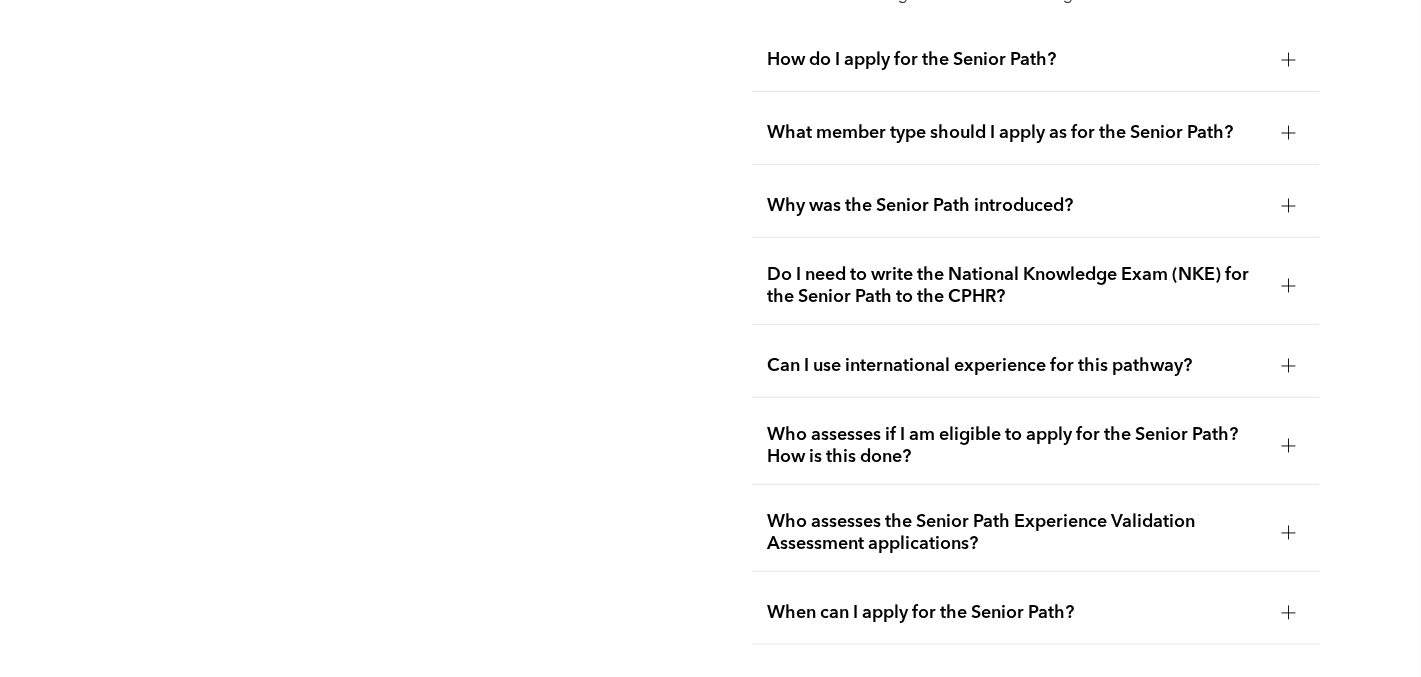 scroll, scrollTop: 5351, scrollLeft: 0, axis: vertical 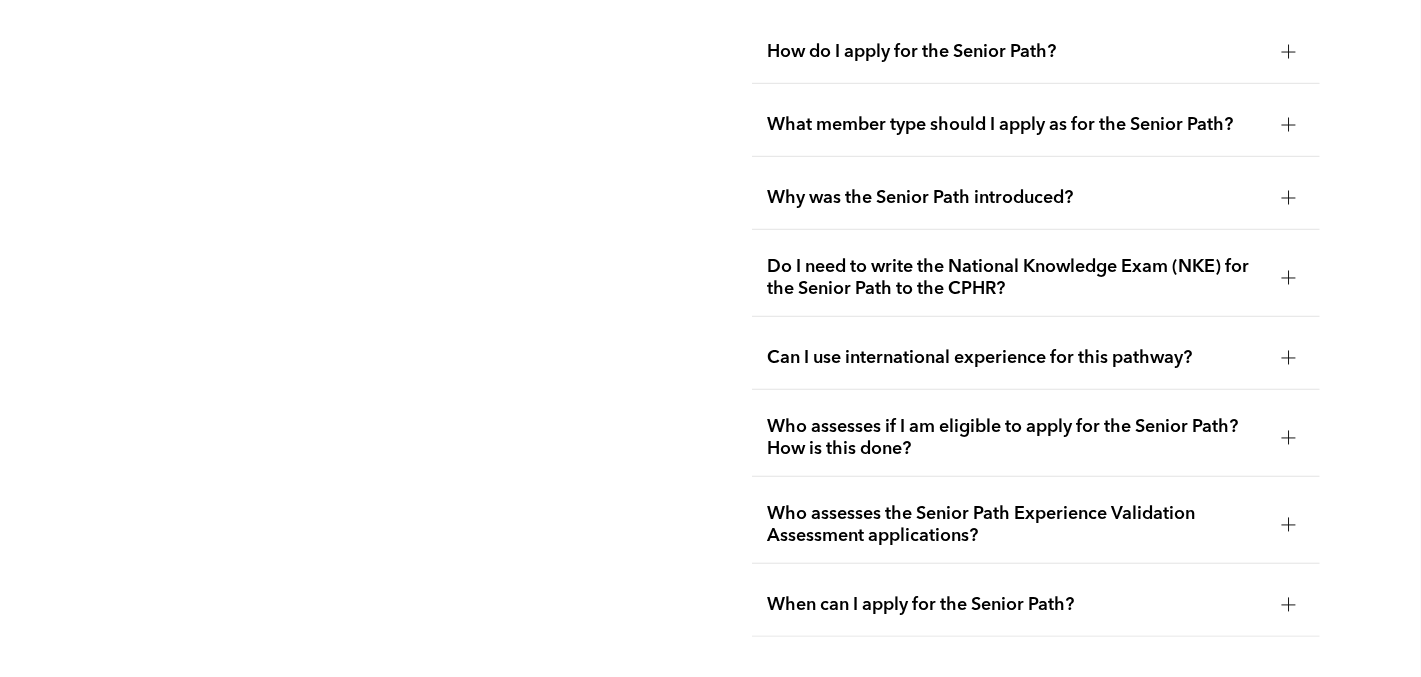 click at bounding box center (1289, 125) 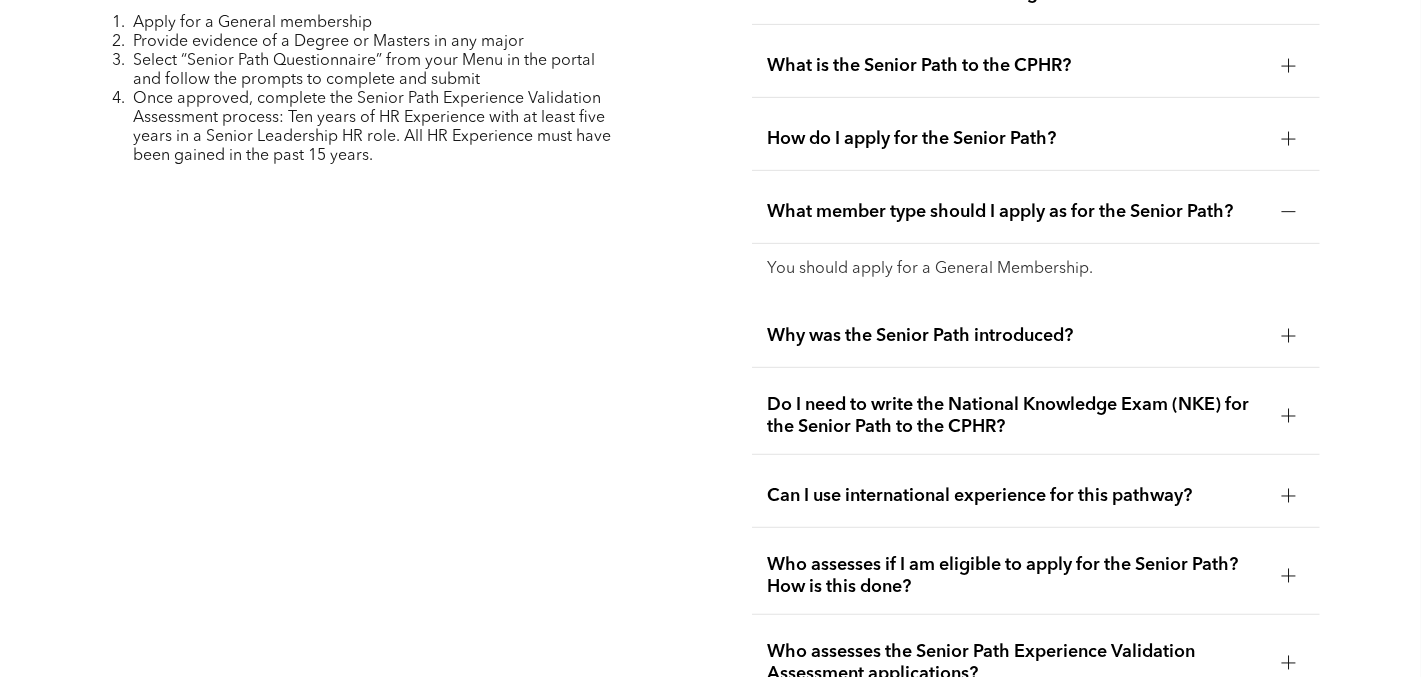 scroll, scrollTop: 5081, scrollLeft: 0, axis: vertical 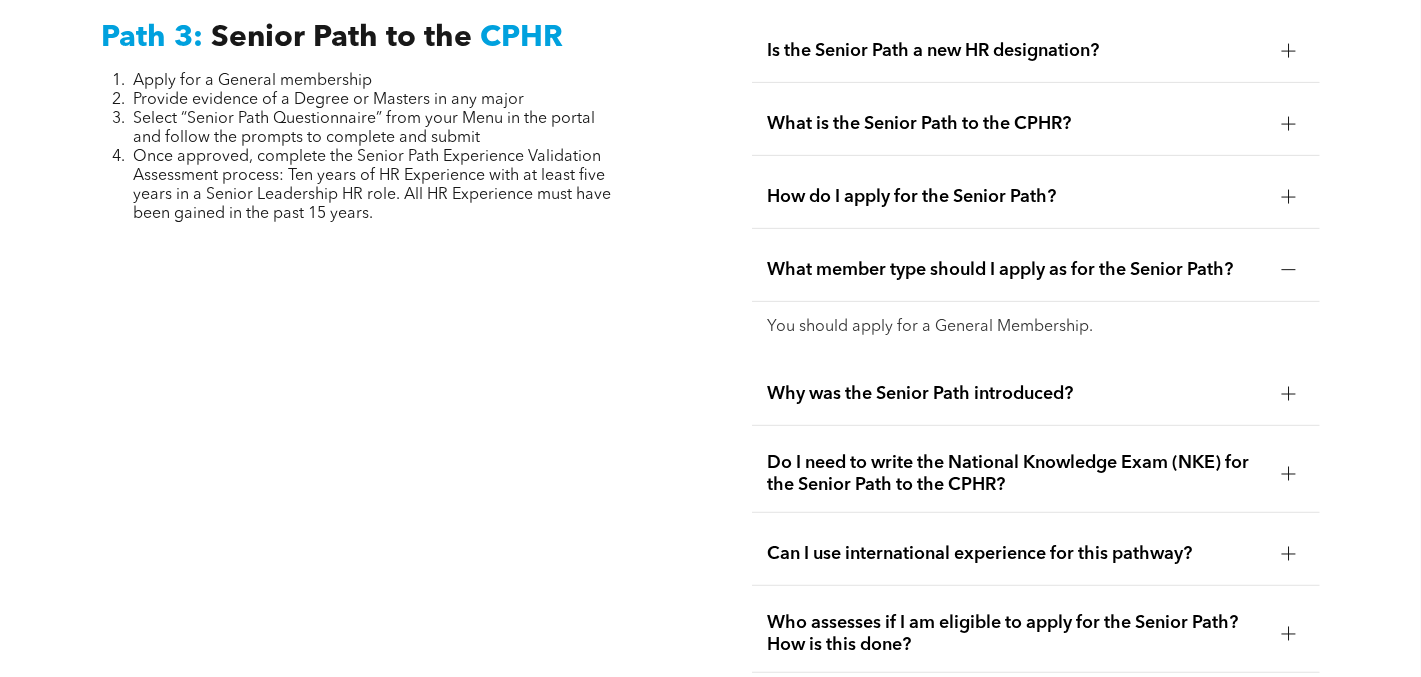 click at bounding box center (1288, 270) 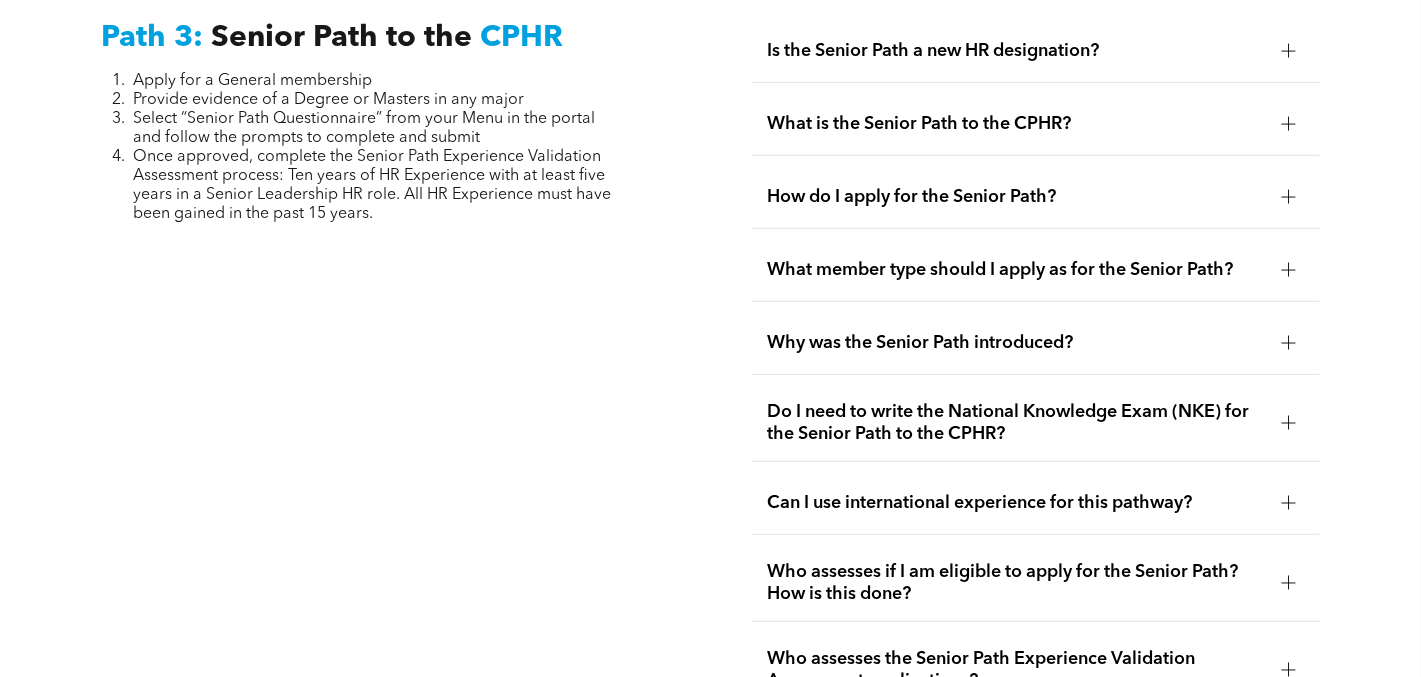click on "How do I apply for the Senior Path?" at bounding box center [1036, 197] 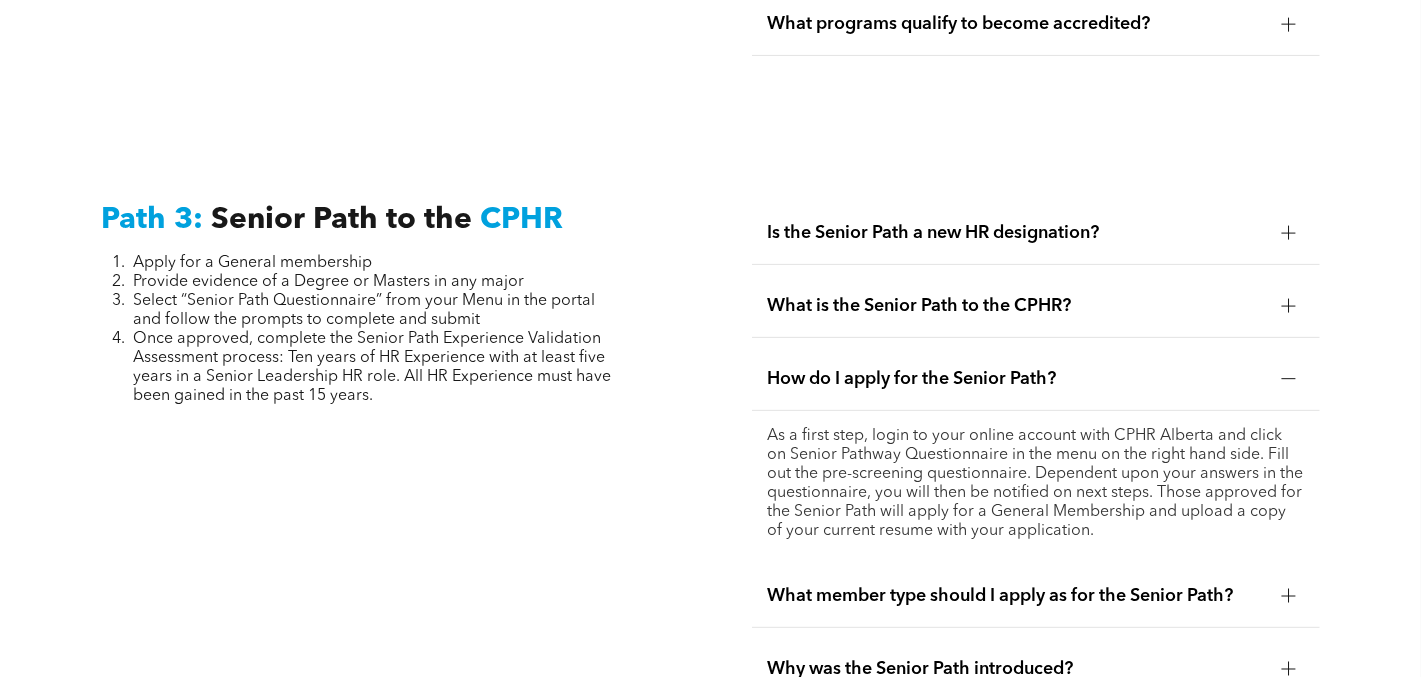 scroll, scrollTop: 4890, scrollLeft: 0, axis: vertical 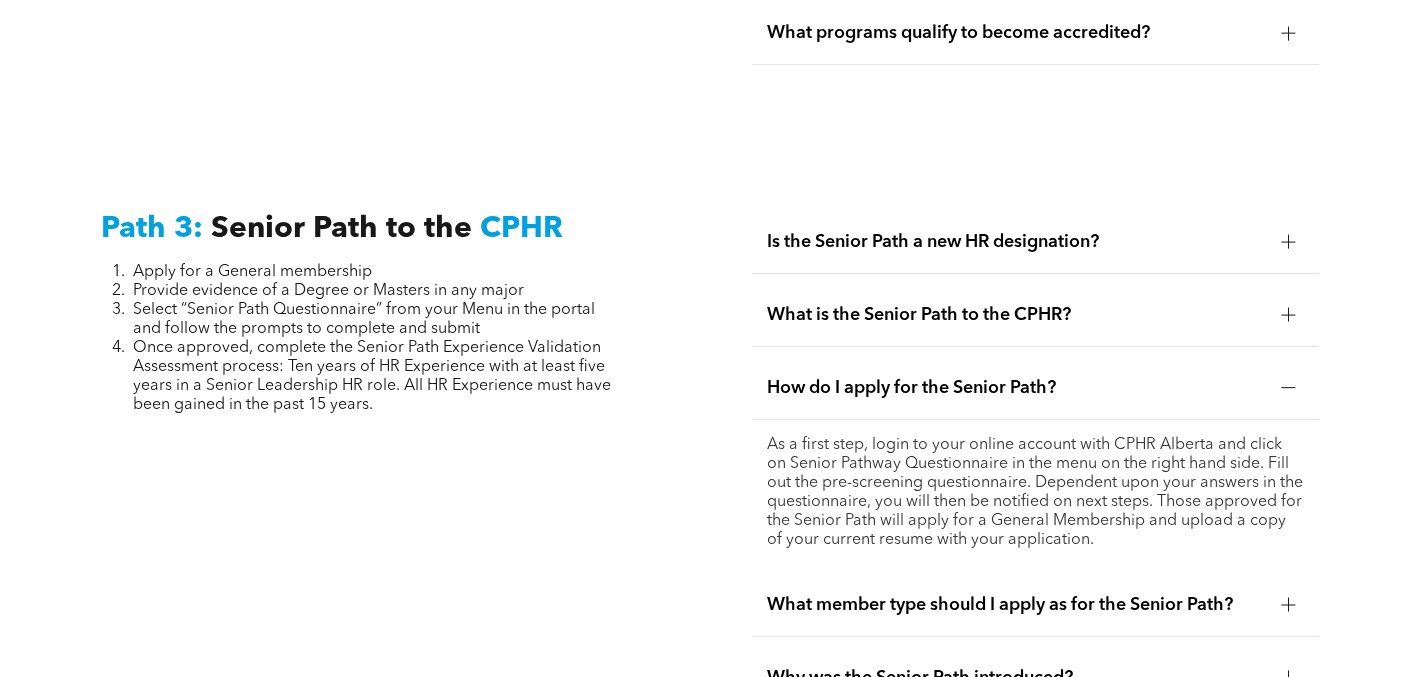 click at bounding box center [1289, 388] 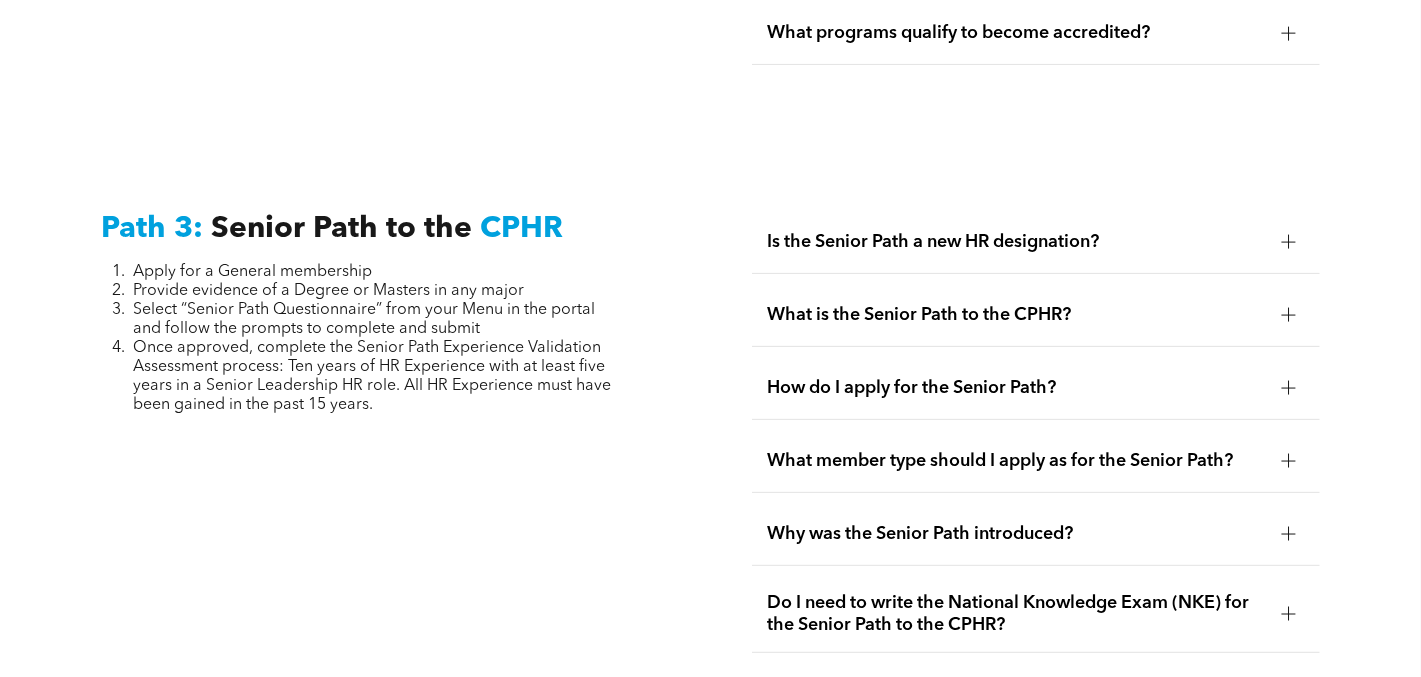 click at bounding box center [1289, 315] 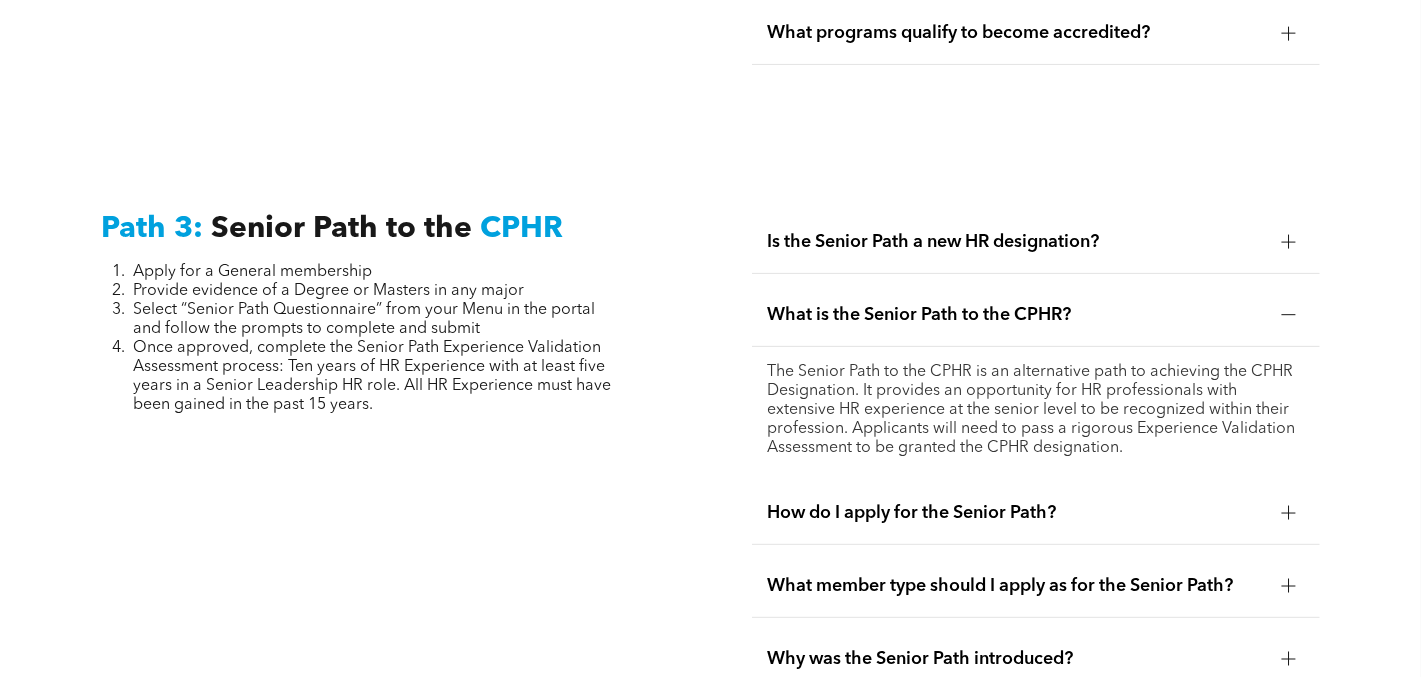 click at bounding box center (1289, 315) 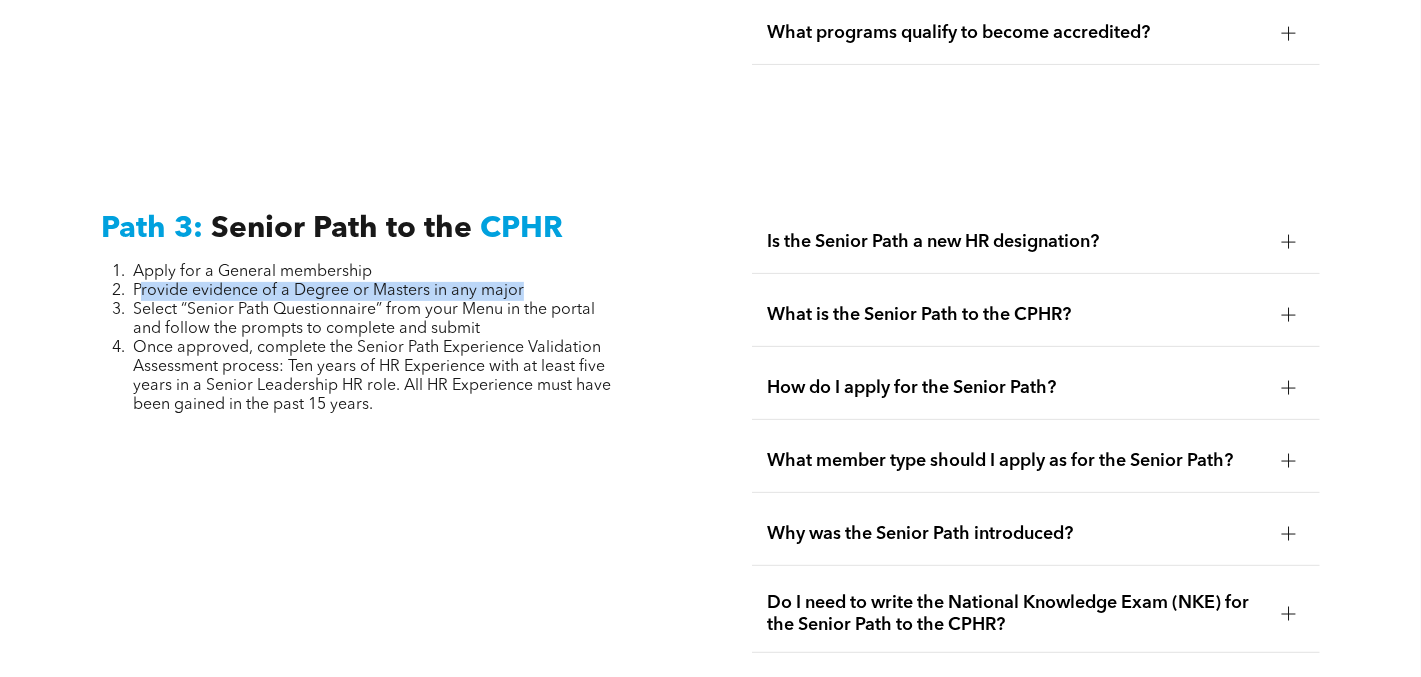 drag, startPoint x: 140, startPoint y: 268, endPoint x: 536, endPoint y: 272, distance: 396.0202 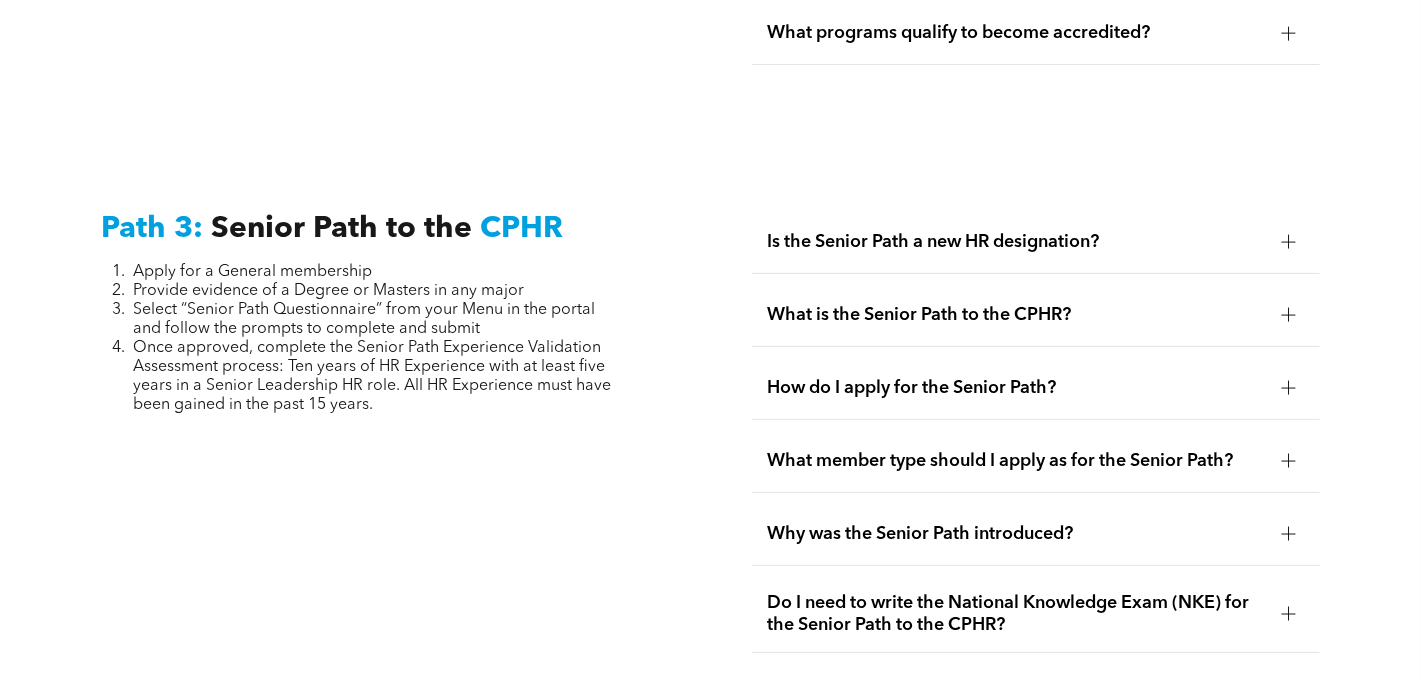 click on "Path 3:   Senior Path to the
CPHR
Apply for a General membership Provide evidence of a Degree or Masters in any major Select “Senior Path Questionnaire” from your Menu in the portal and follow the prompts to complete and submit Once approved, complete the Senior Path Experience Validation Assessment process: Ten years of HR Experience with at least five years in a Senior Leadership HR role. All HR Experience must have been gained in the past 15 years." at bounding box center (385, 592) 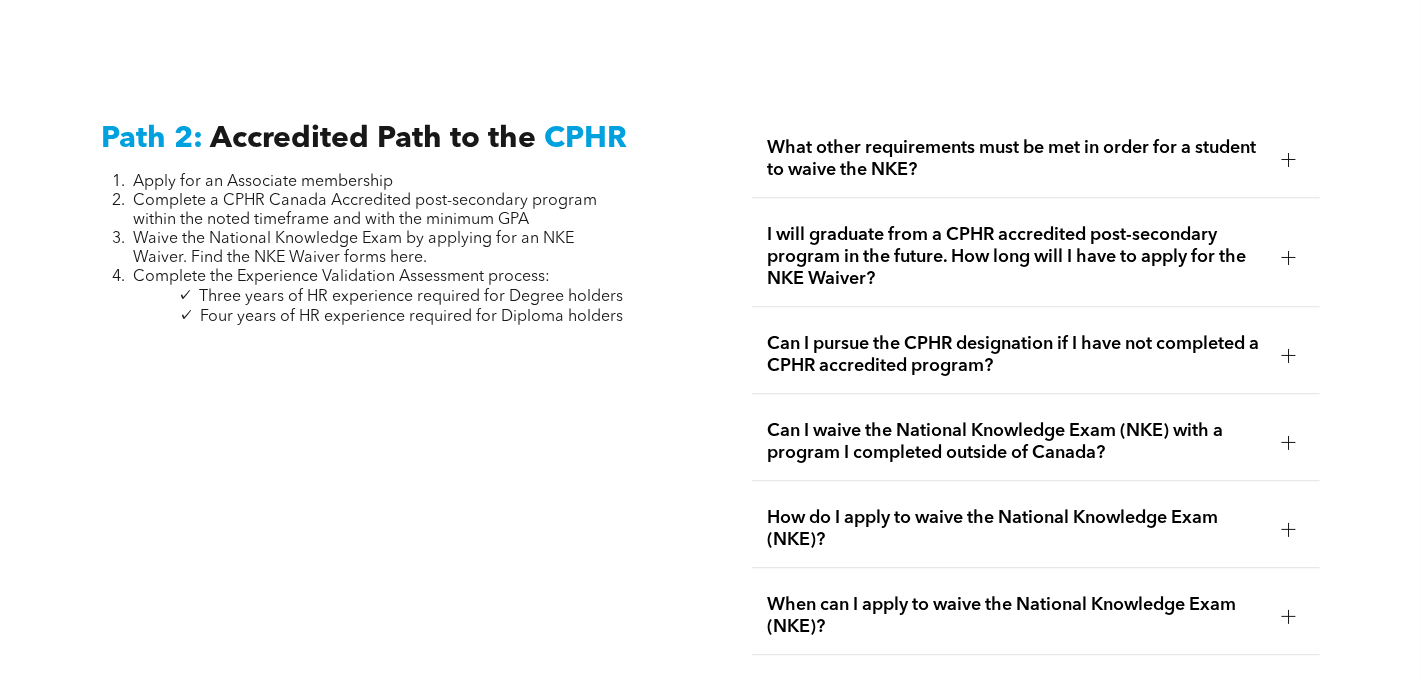 scroll, scrollTop: 3223, scrollLeft: 0, axis: vertical 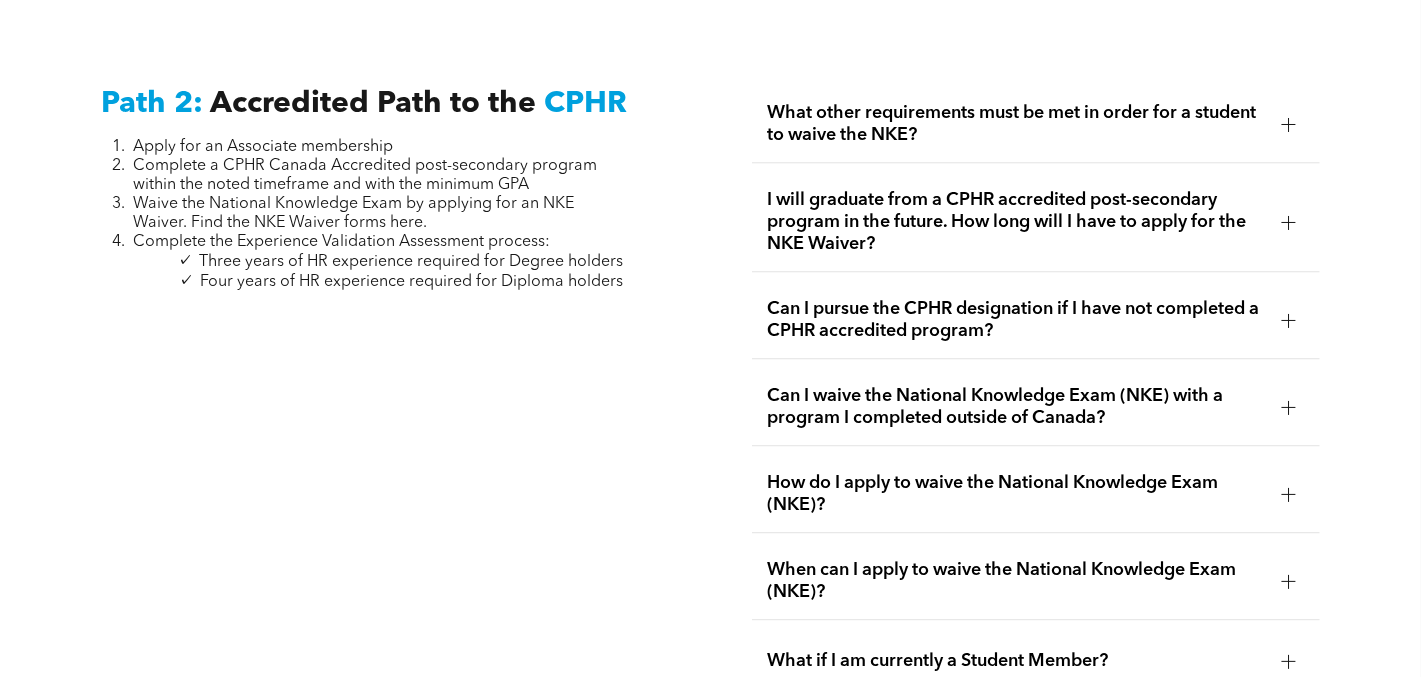 click at bounding box center [1289, 124] 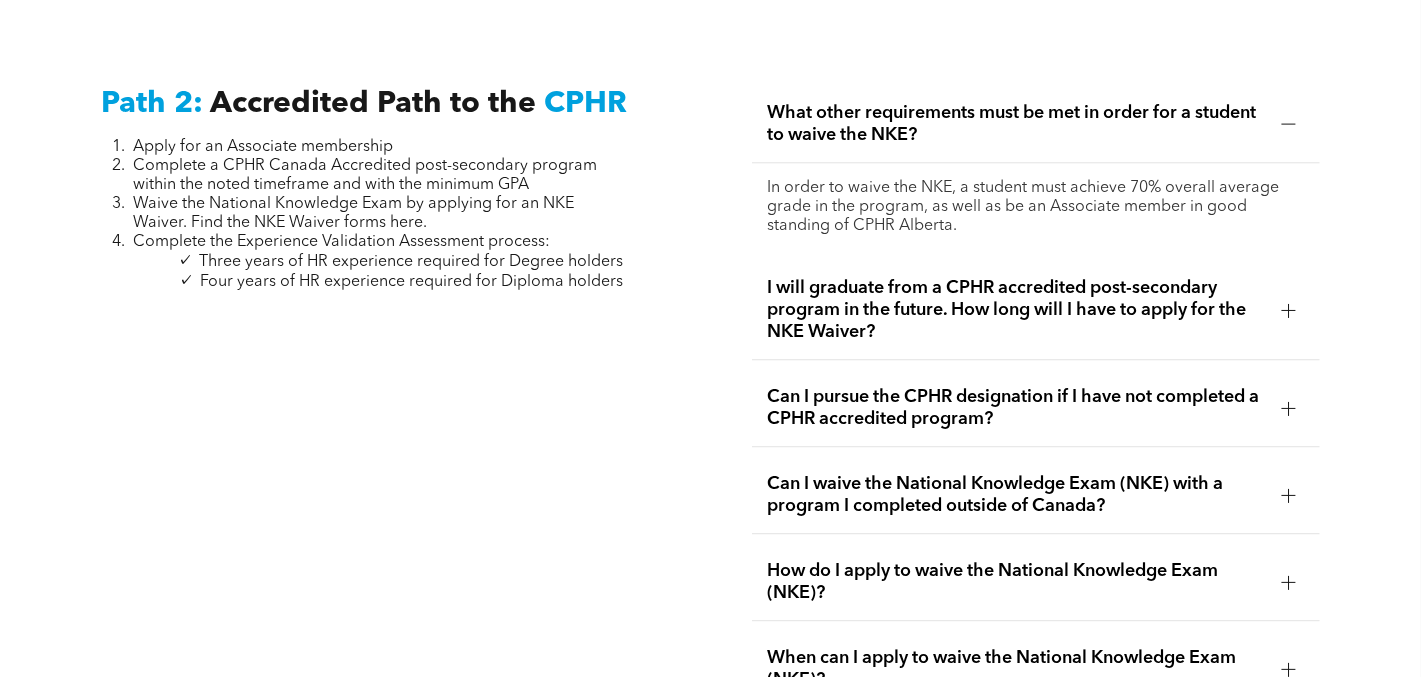 click on "What other requirements must be met in order for a student to waive the NKE?" at bounding box center (1036, 124) 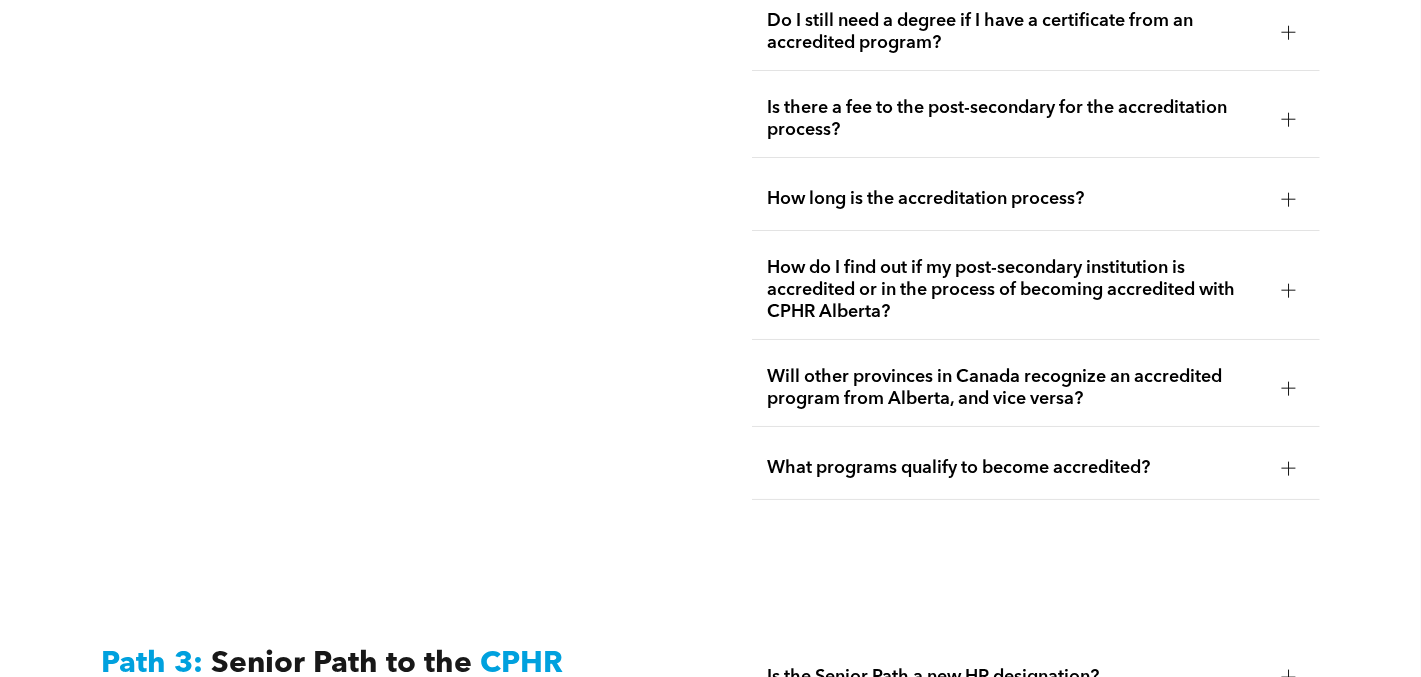 scroll, scrollTop: 4463, scrollLeft: 0, axis: vertical 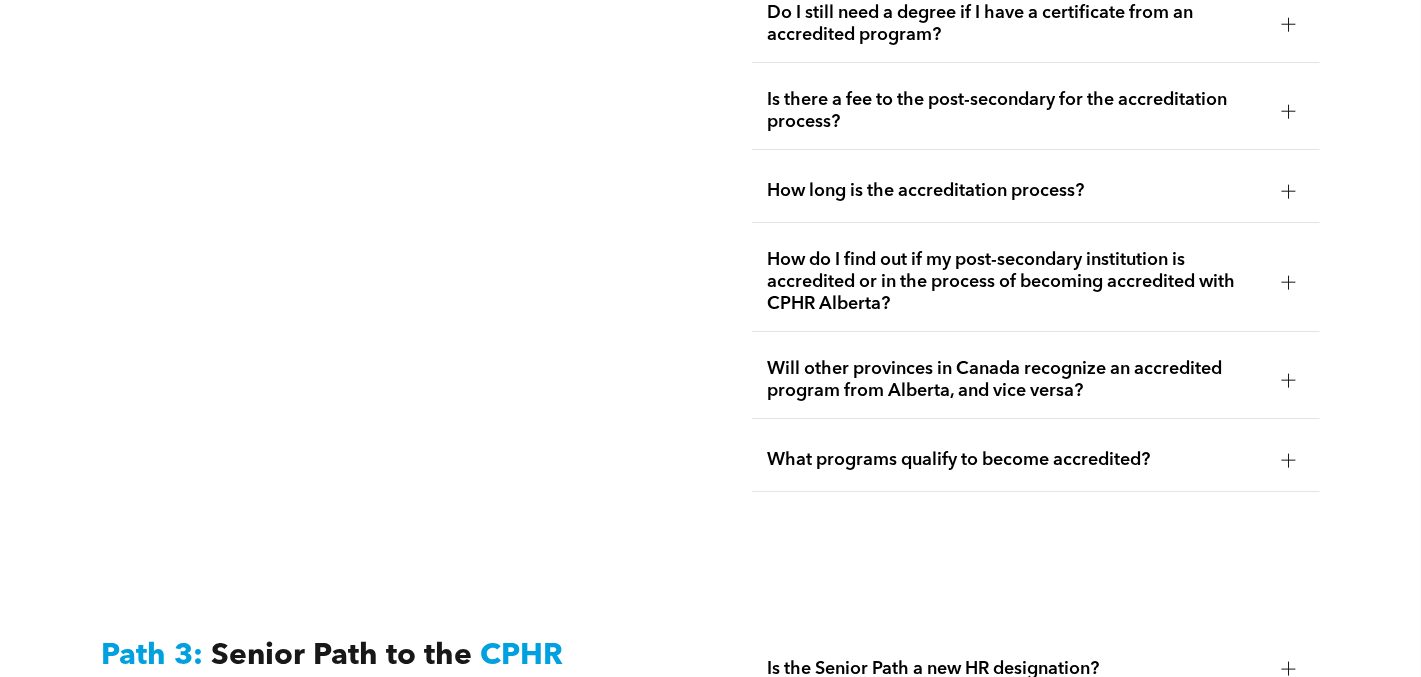 click at bounding box center (1288, 282) 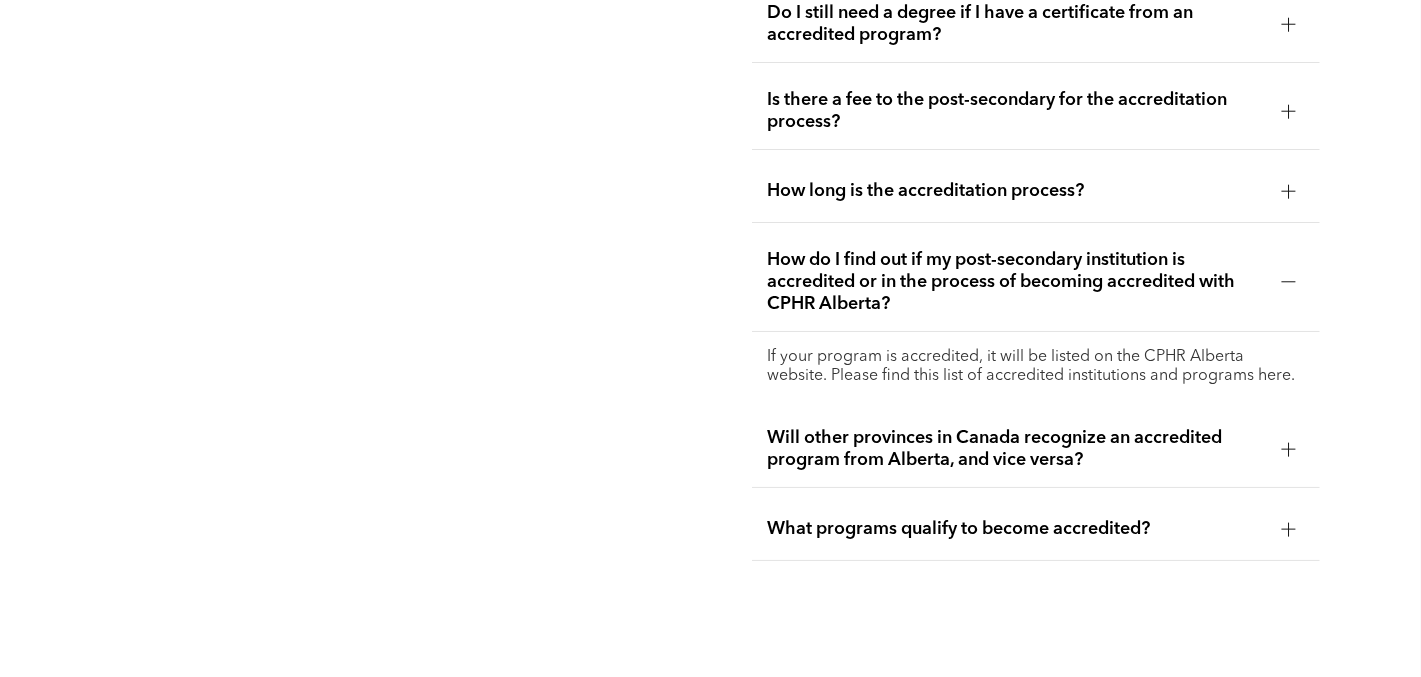 click on "If your program is accredited, it will be listed on the CPHR Alberta website. Please find this list of accredited institutions and programs here." at bounding box center (1036, 367) 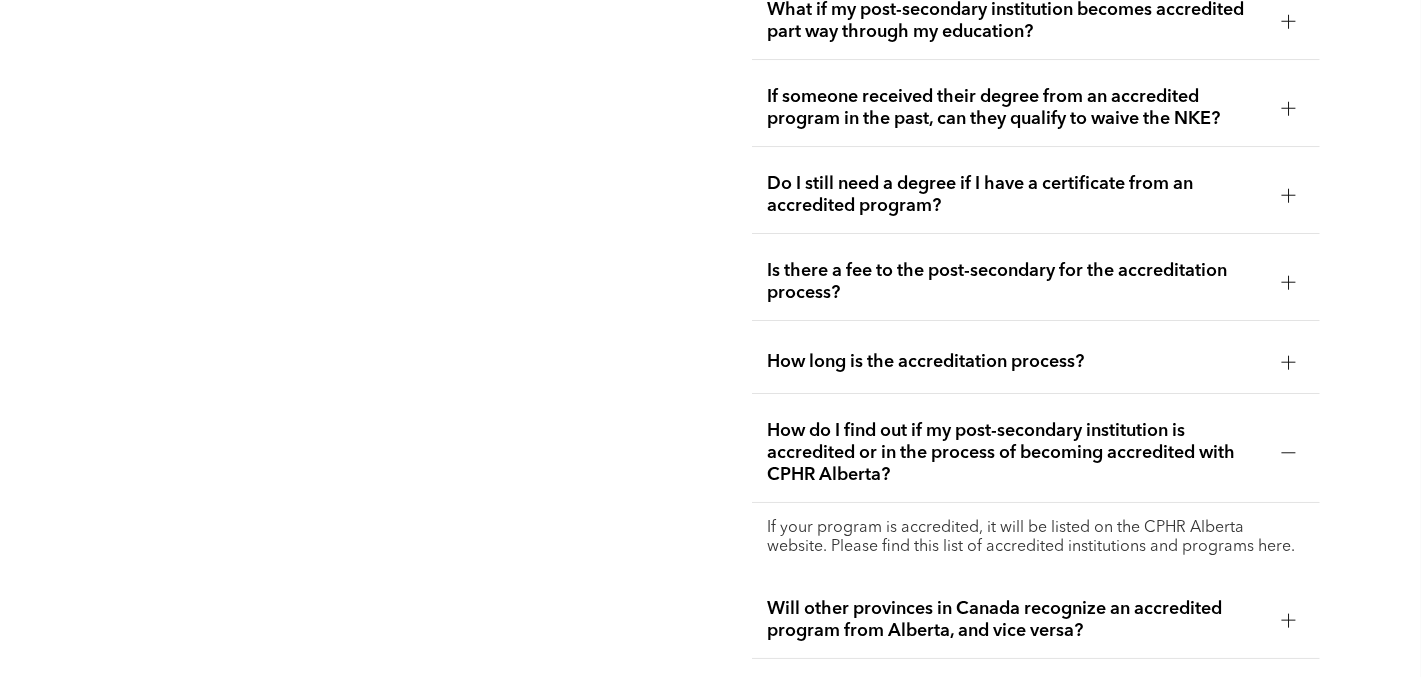 scroll, scrollTop: 4358, scrollLeft: 0, axis: vertical 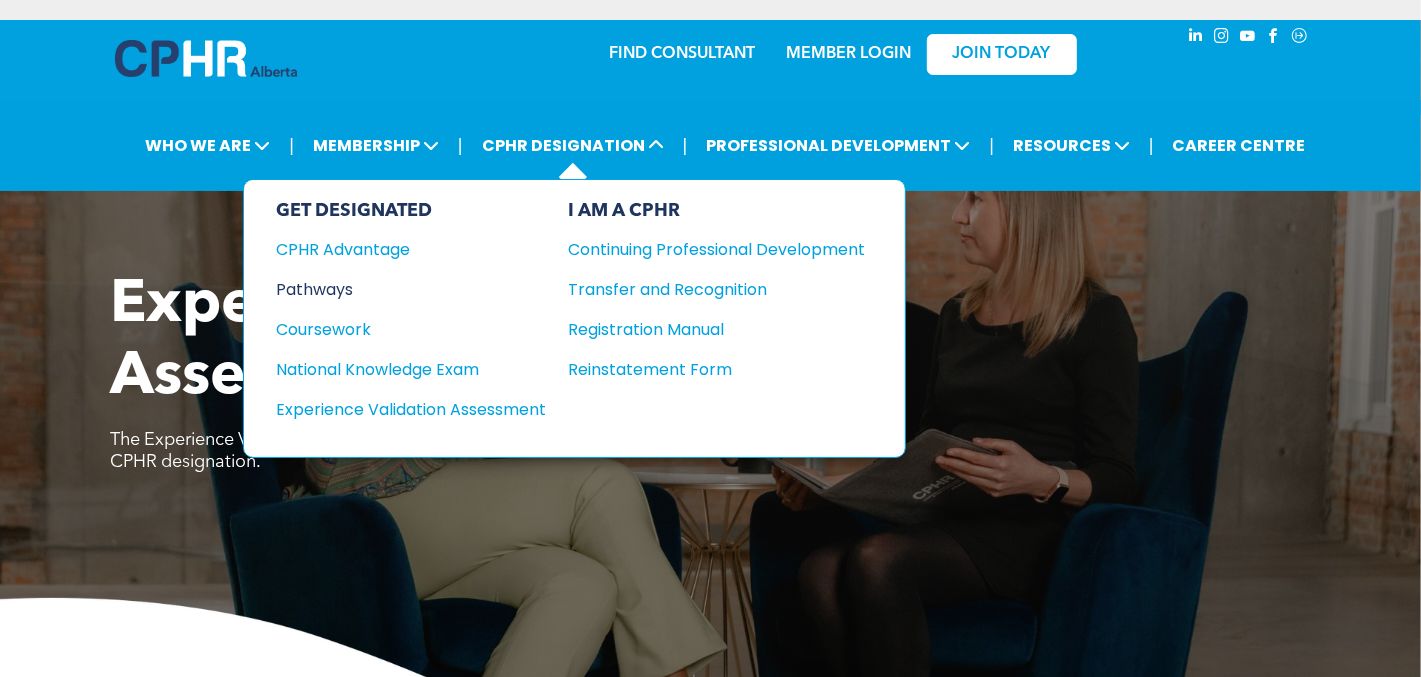 click on "Pathways" at bounding box center [397, 289] 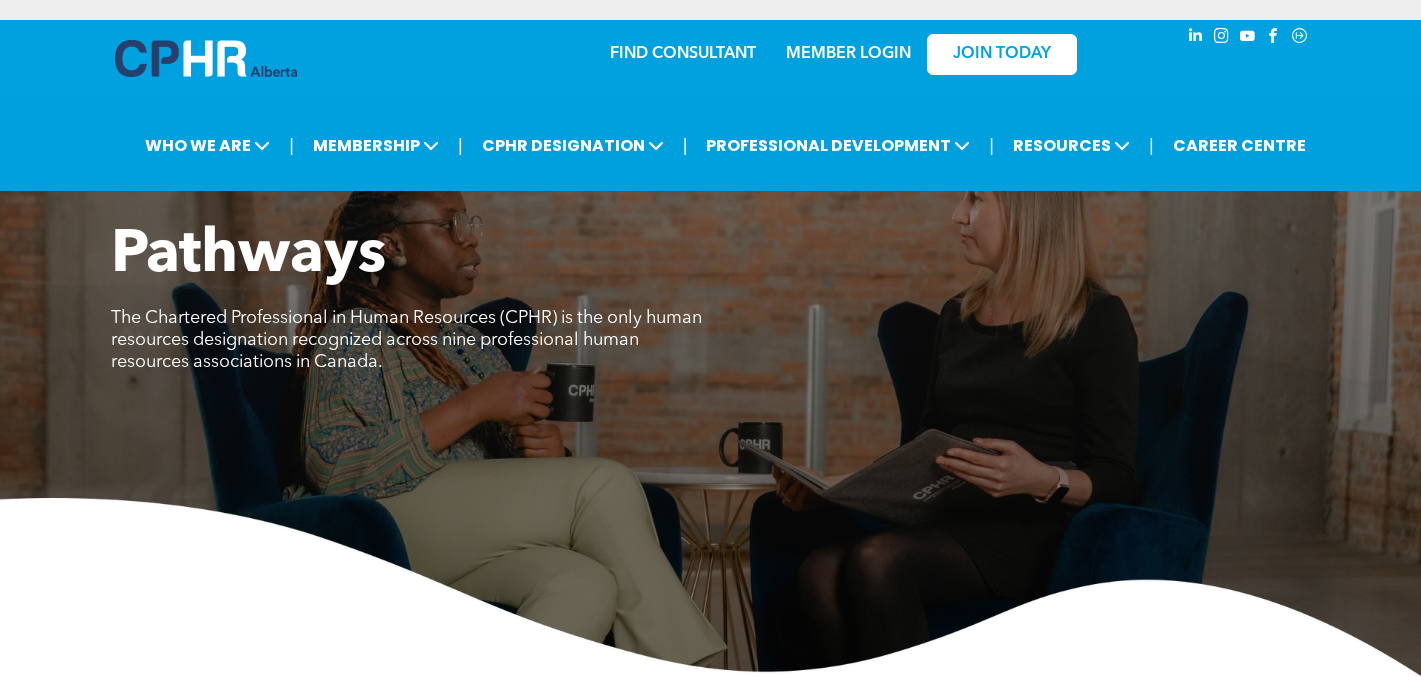 scroll, scrollTop: 0, scrollLeft: 0, axis: both 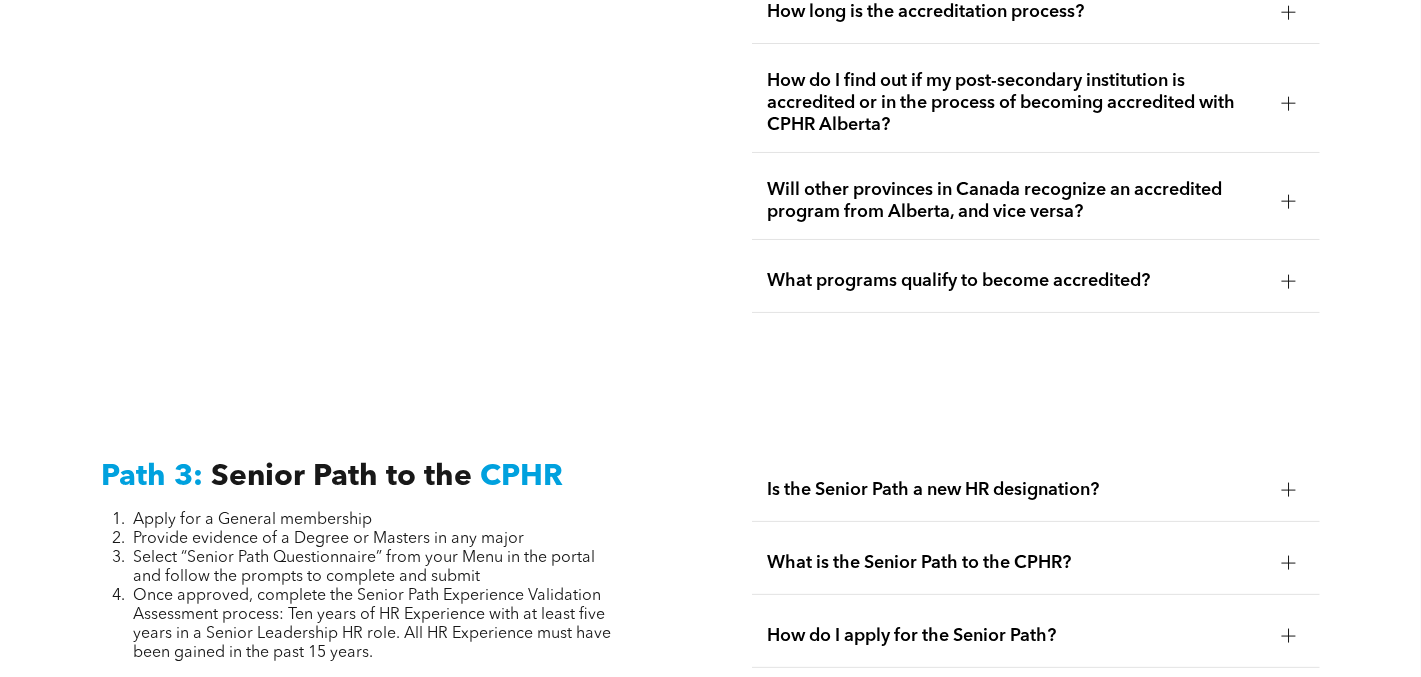 click at bounding box center (1289, 281) 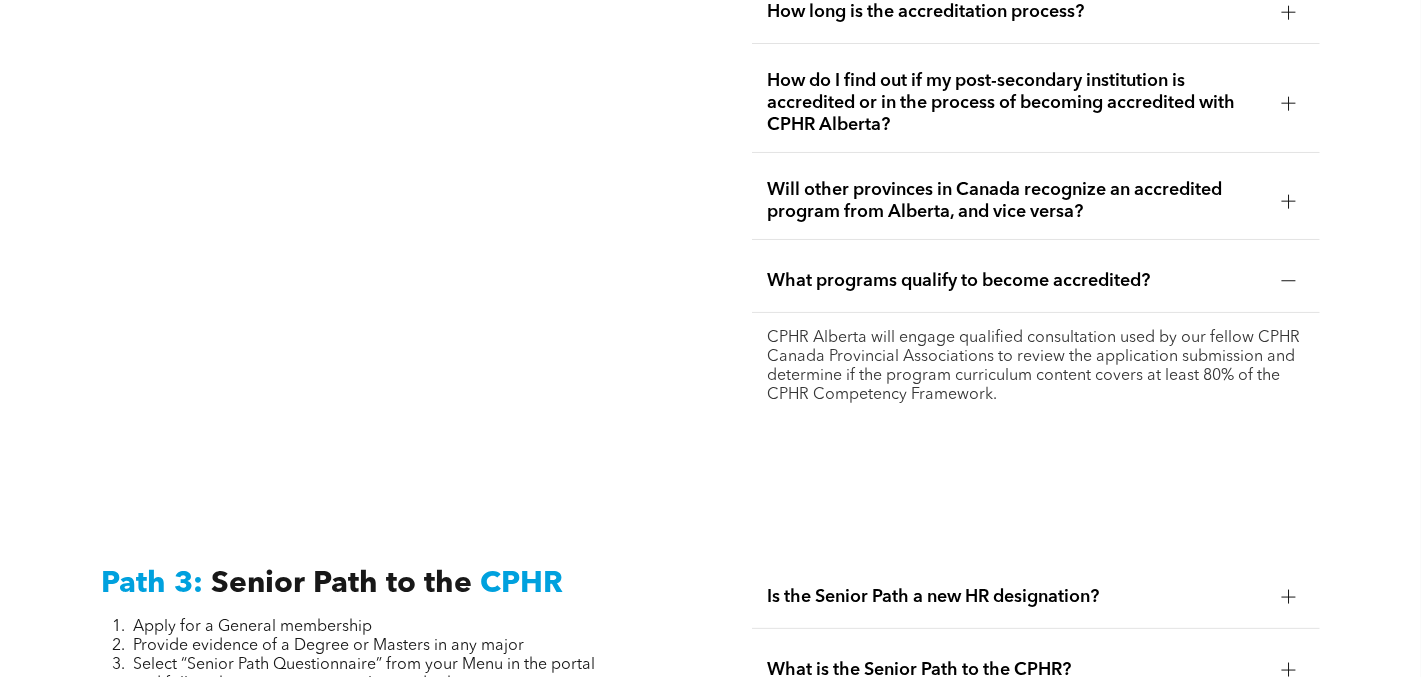 click on "Will other provinces in Canada recognize an accredited program from Alberta, and vice versa?" at bounding box center (1017, 201) 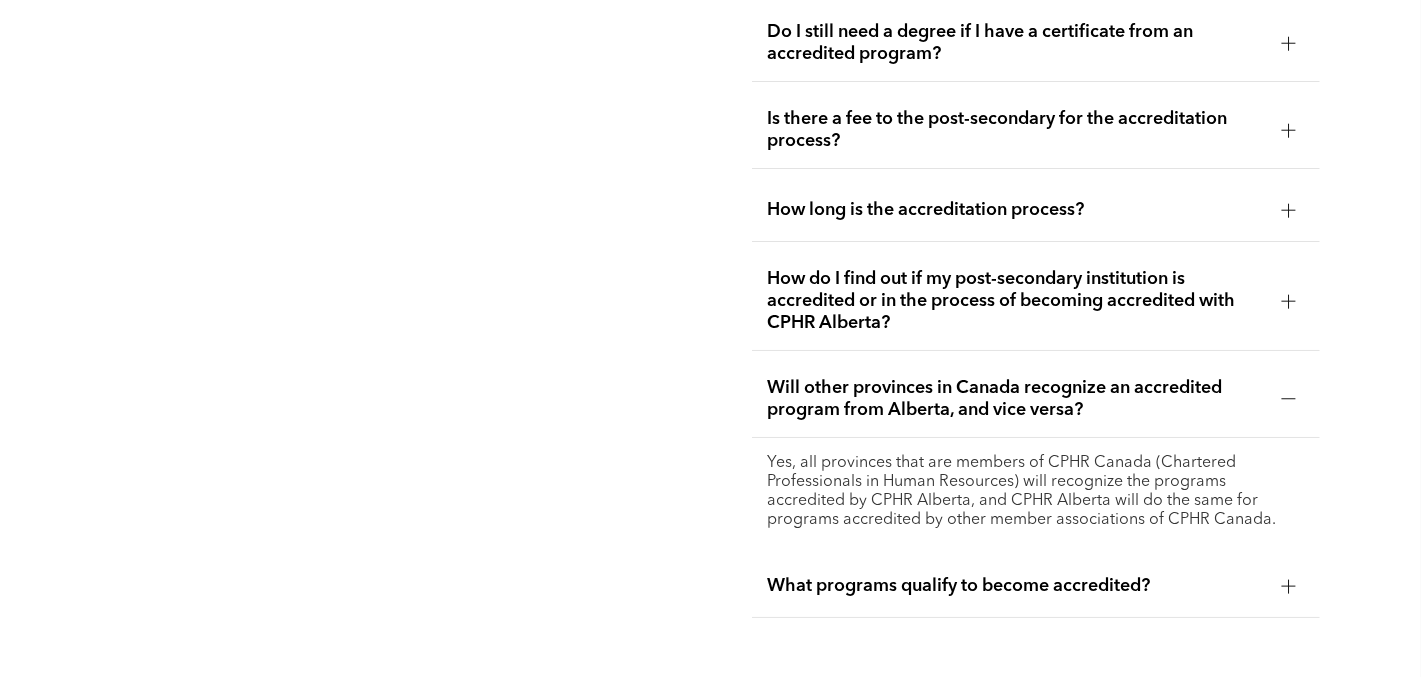 scroll, scrollTop: 4470, scrollLeft: 0, axis: vertical 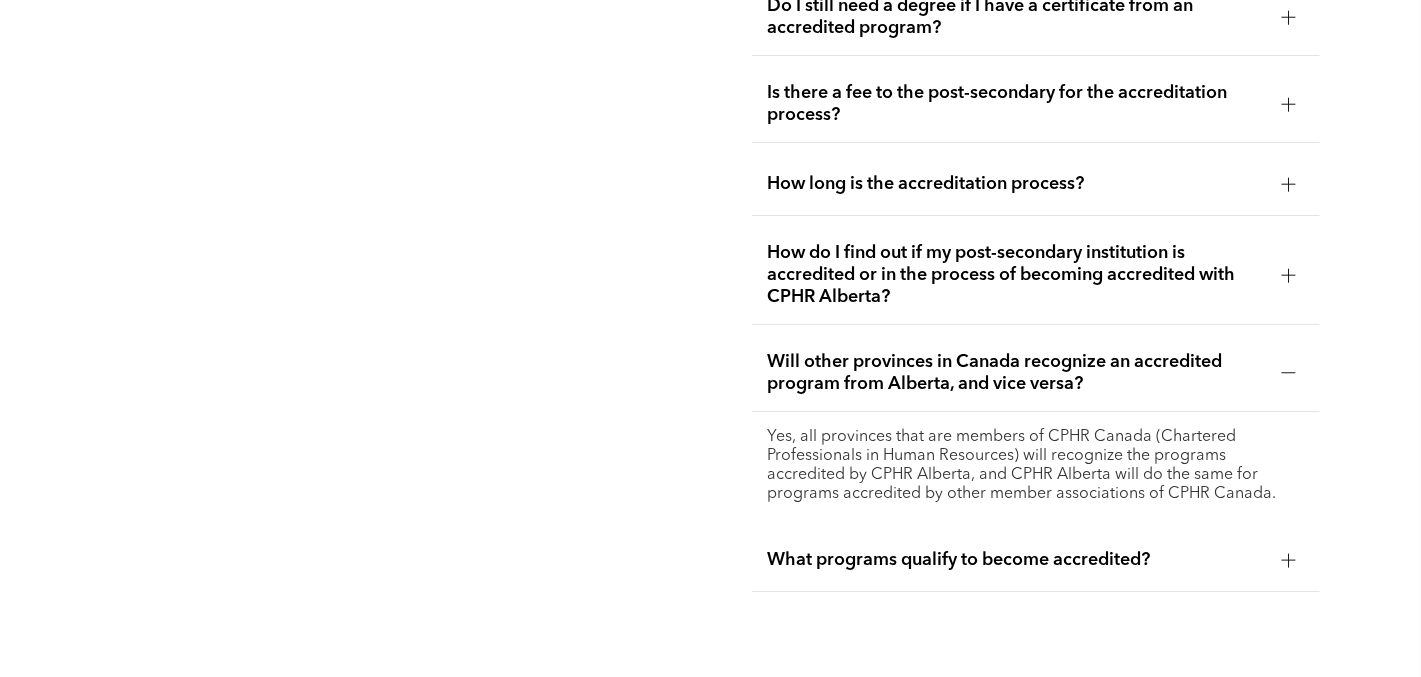 click at bounding box center [1289, 275] 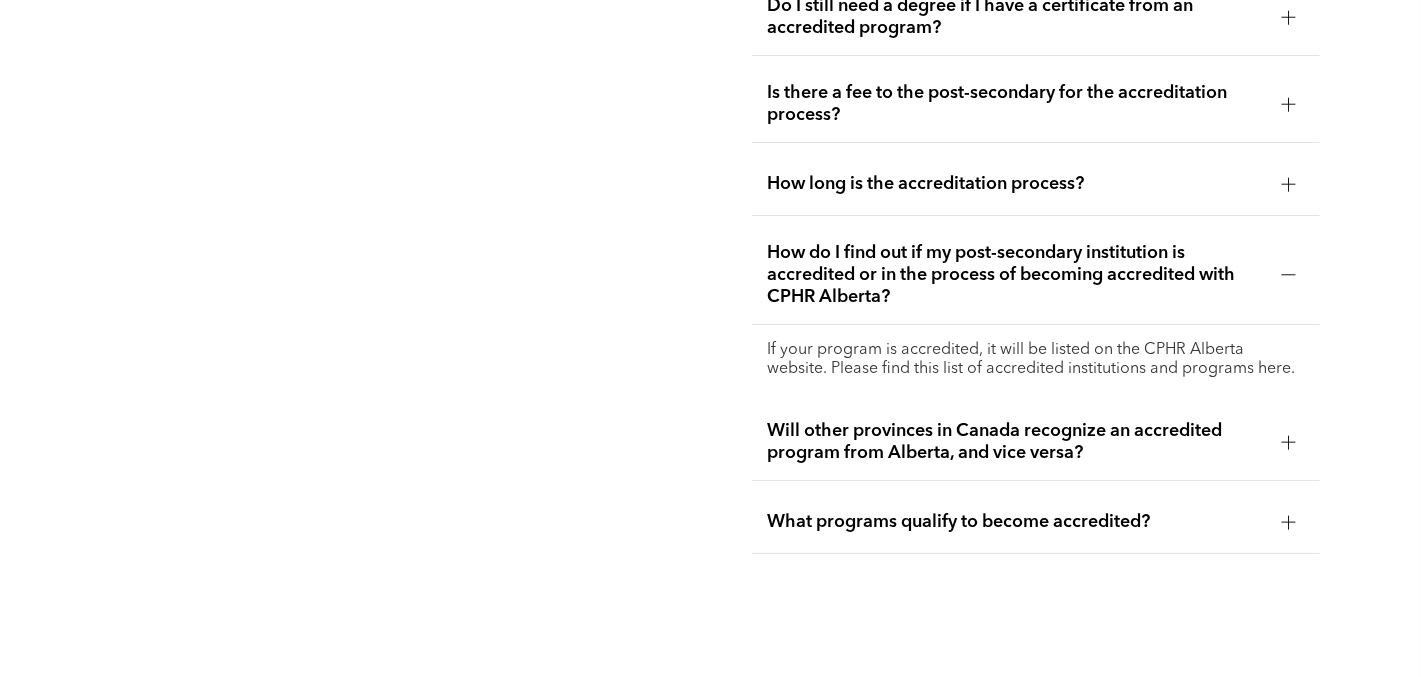 click on "If your program is accredited, it will be listed on the CPHR Alberta website. Please find this list of accredited institutions and programs here." at bounding box center [1036, 360] 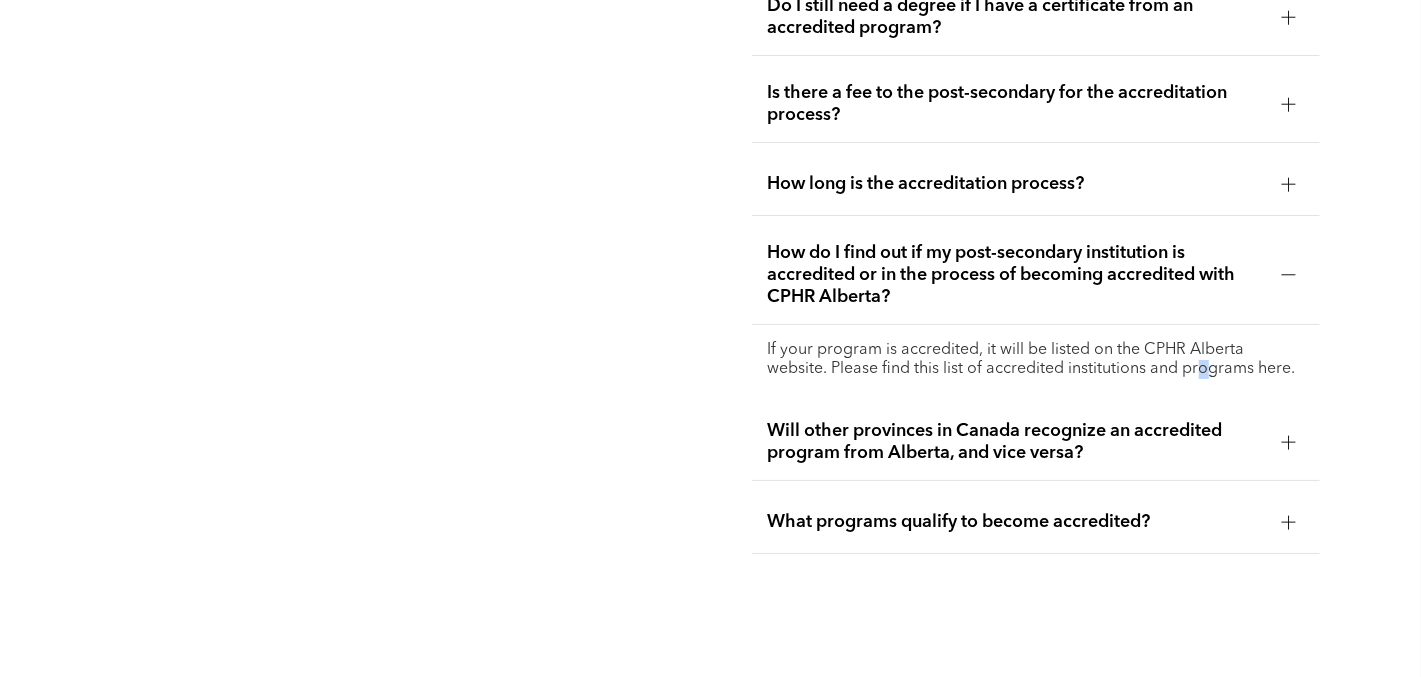 click on "If your program is accredited, it will be listed on the CPHR Alberta website. Please find this list of accredited institutions and programs here." at bounding box center (1036, 360) 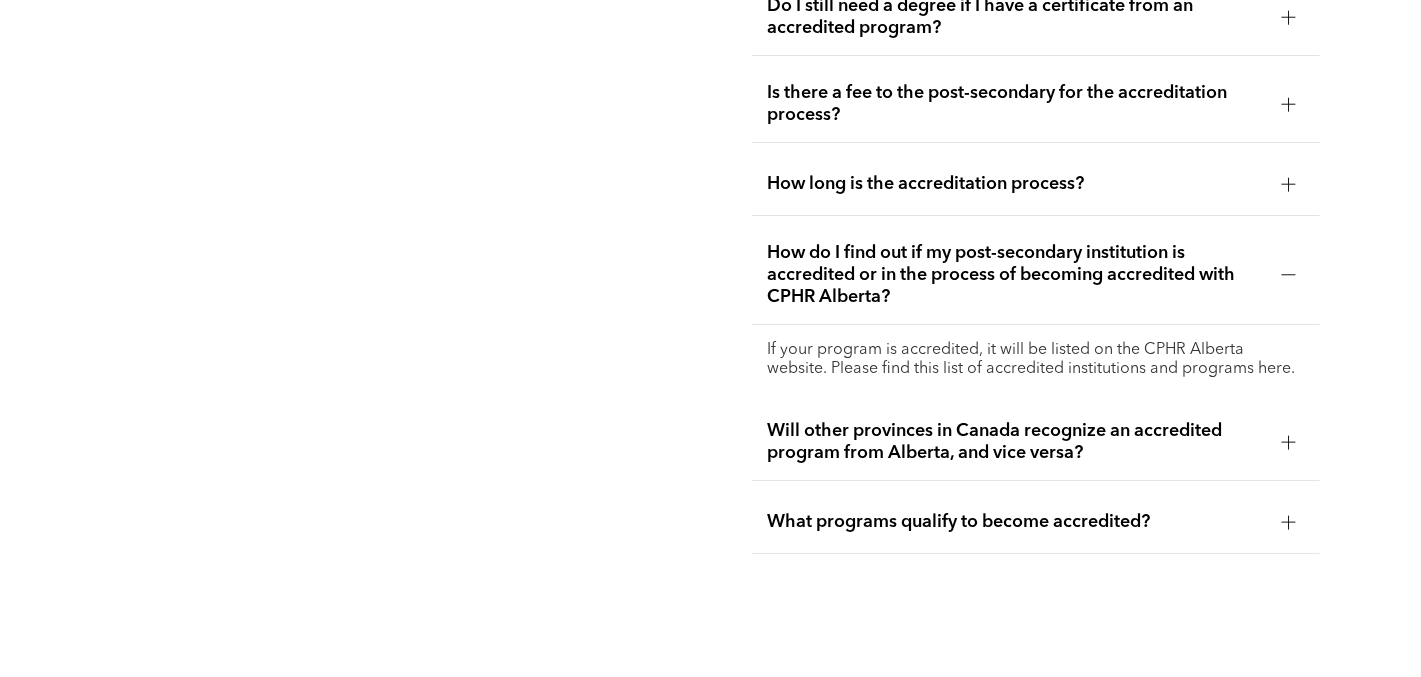 drag, startPoint x: 1131, startPoint y: 343, endPoint x: 1117, endPoint y: 343, distance: 14 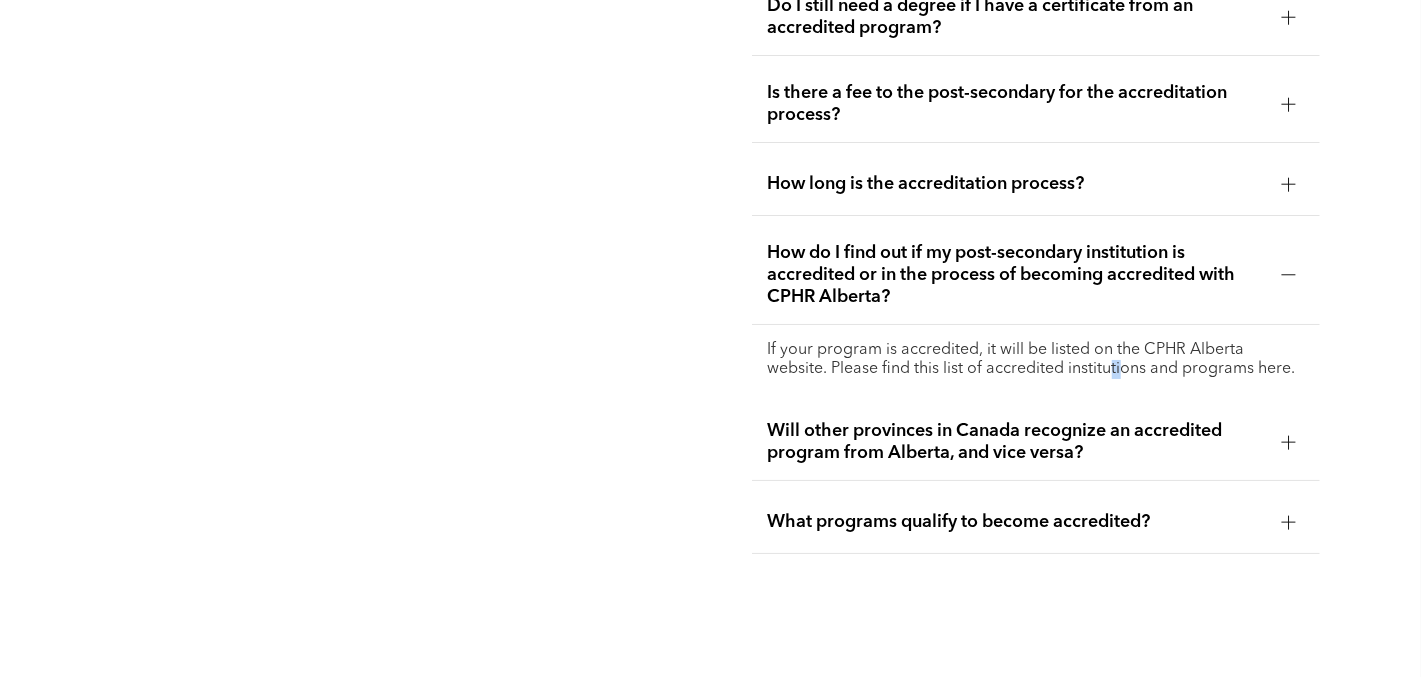 drag, startPoint x: 1117, startPoint y: 343, endPoint x: 1065, endPoint y: 344, distance: 52.009613 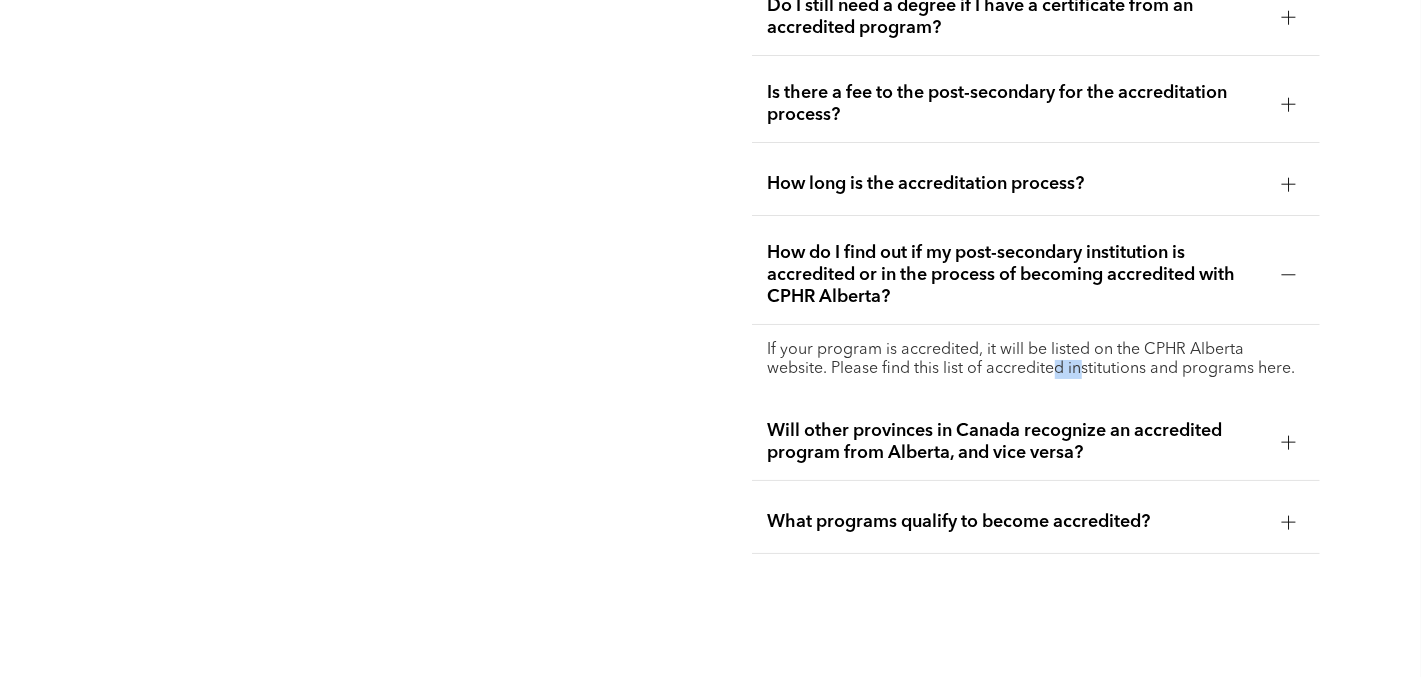 drag, startPoint x: 1065, startPoint y: 344, endPoint x: 942, endPoint y: 338, distance: 123.146255 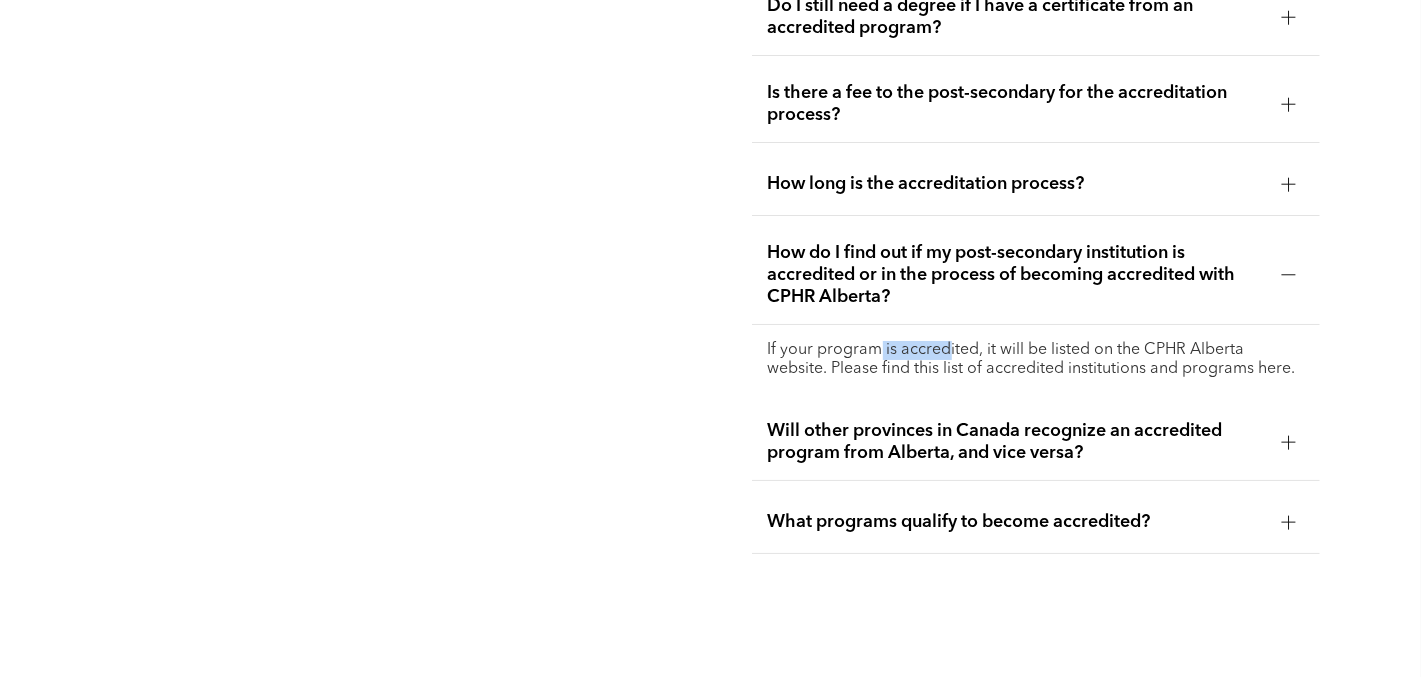 drag, startPoint x: 942, startPoint y: 338, endPoint x: 870, endPoint y: 334, distance: 72.11102 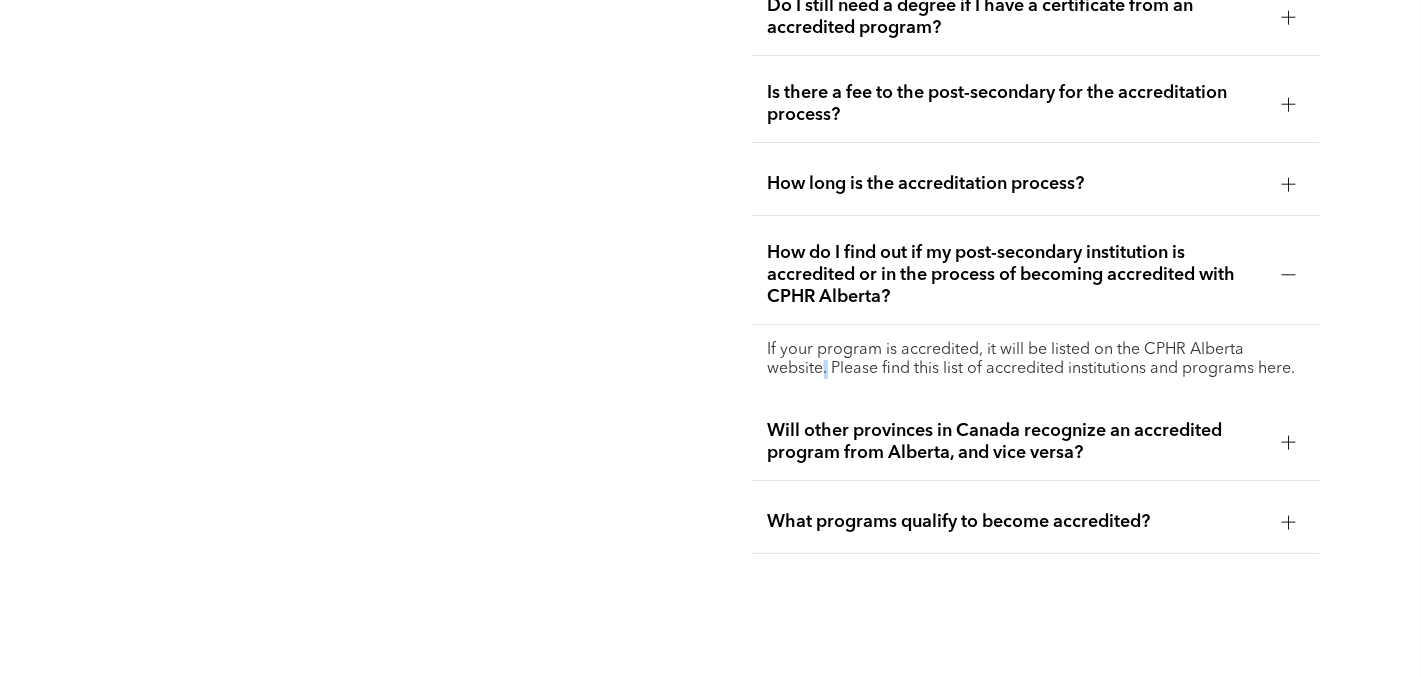 click on "If your program is accredited, it will be listed on the CPHR Alberta website. Please find this list of accredited institutions and programs here." at bounding box center [1036, 360] 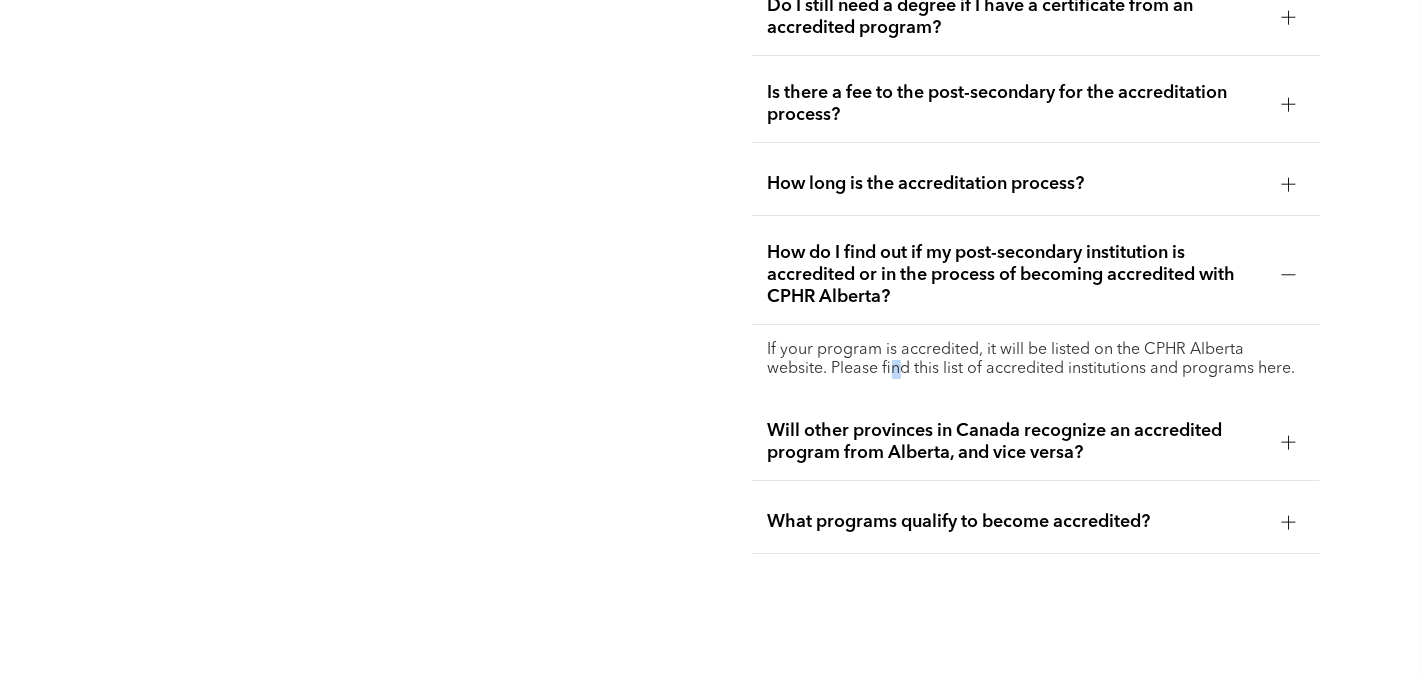 drag, startPoint x: 900, startPoint y: 349, endPoint x: 956, endPoint y: 348, distance: 56.008926 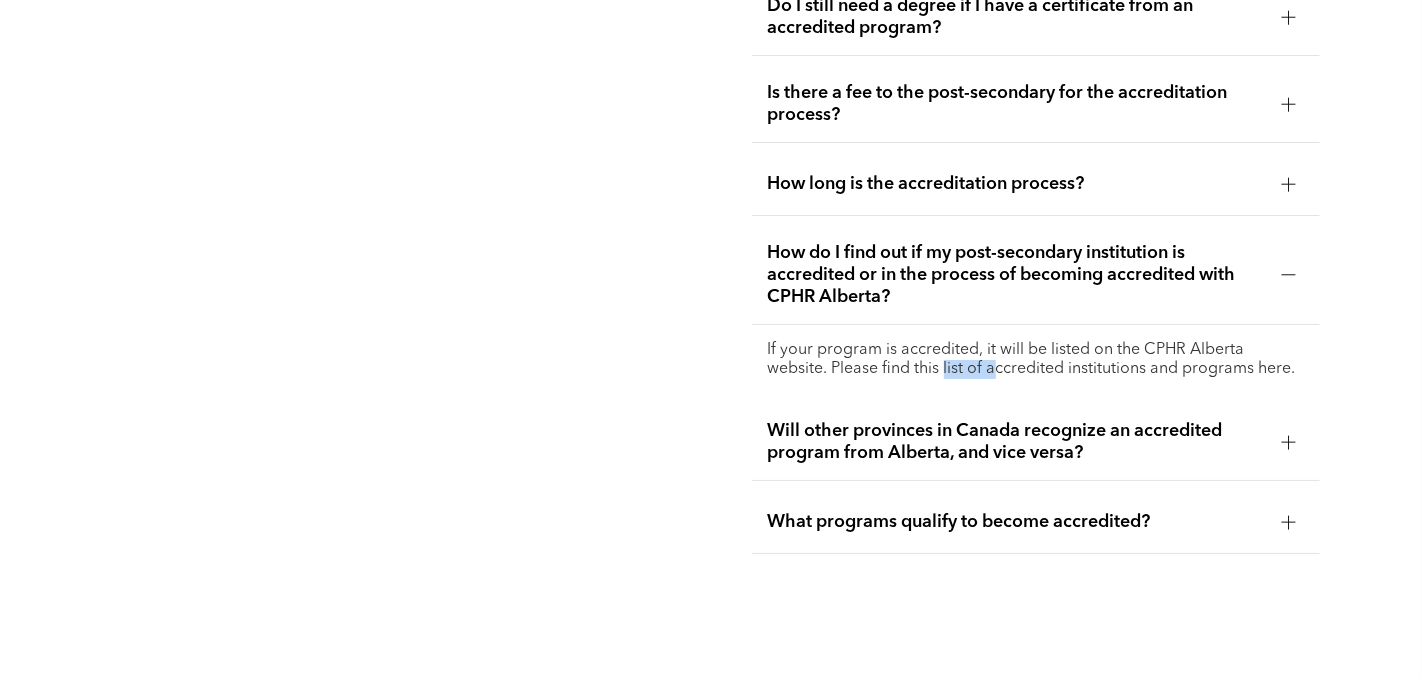 drag, startPoint x: 956, startPoint y: 348, endPoint x: 1033, endPoint y: 352, distance: 77.10383 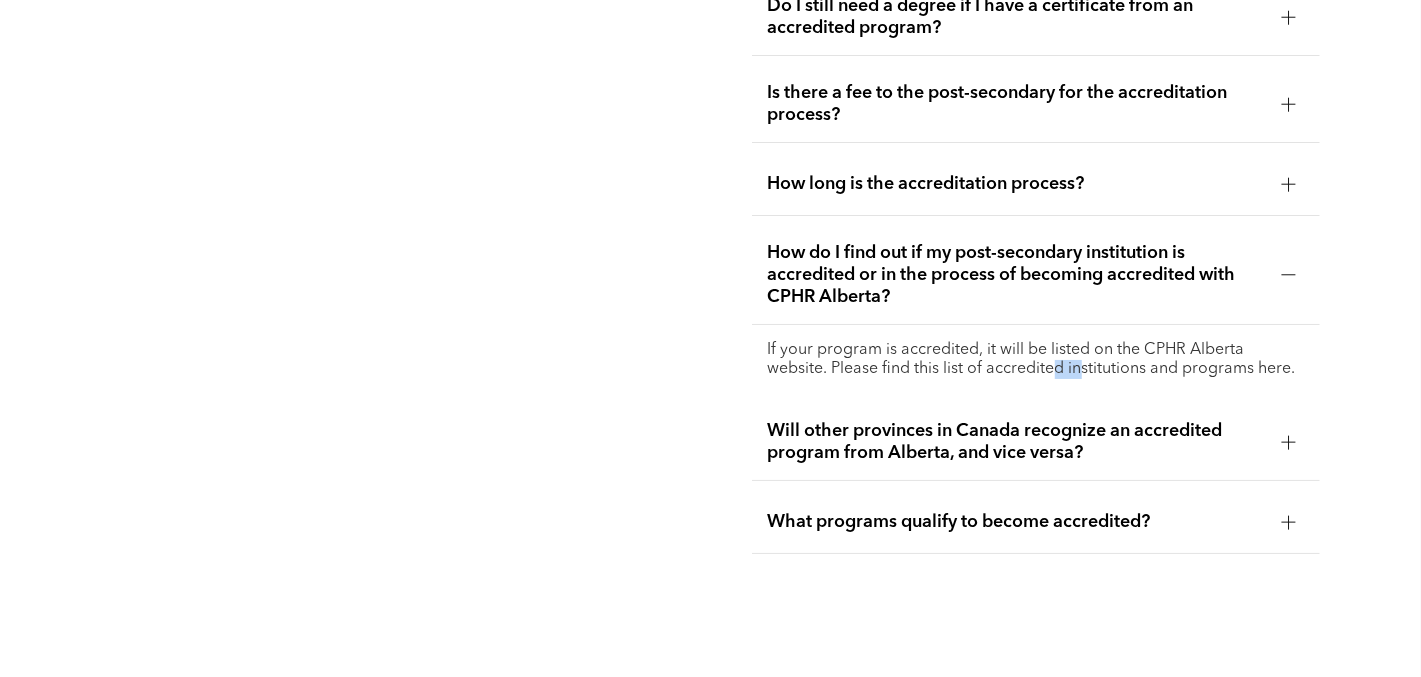 click on "If your program is accredited, it will be listed on the CPHR Alberta website. Please find this list of accredited institutions and programs here." at bounding box center [1036, 360] 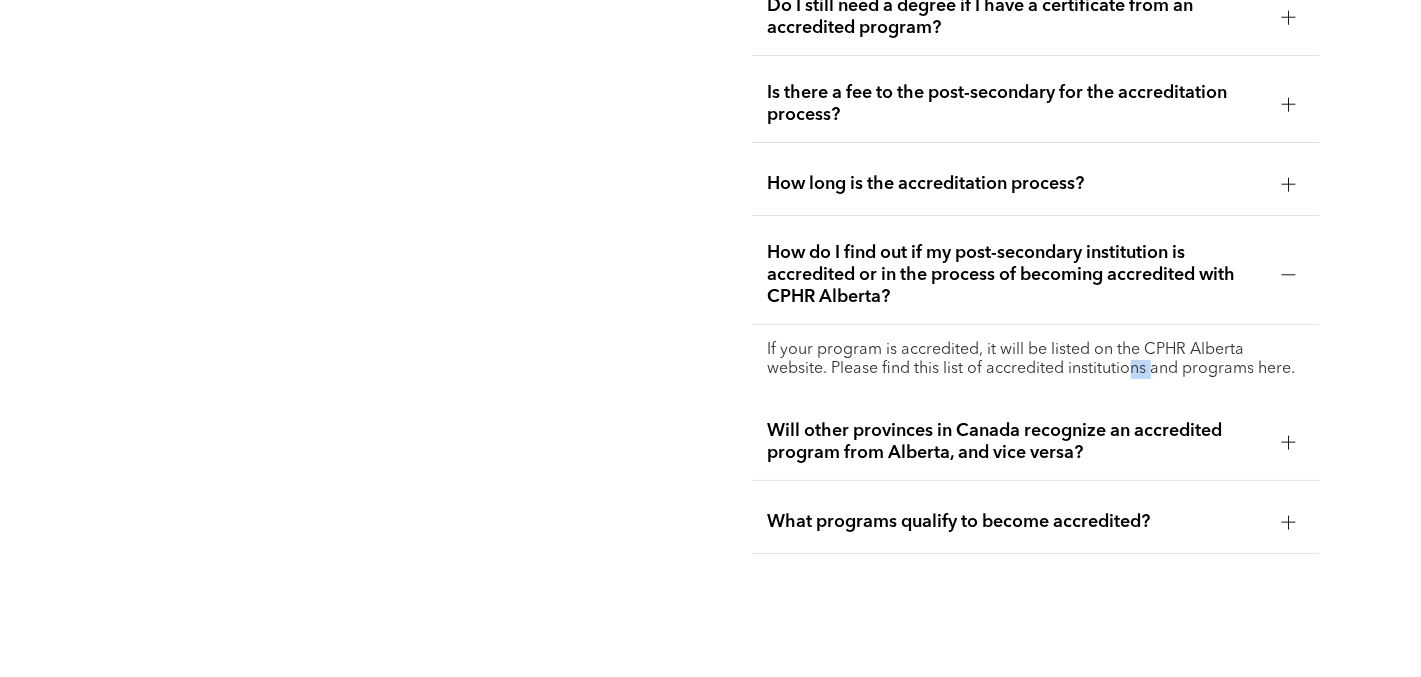drag, startPoint x: 1138, startPoint y: 353, endPoint x: 1177, endPoint y: 355, distance: 39.051247 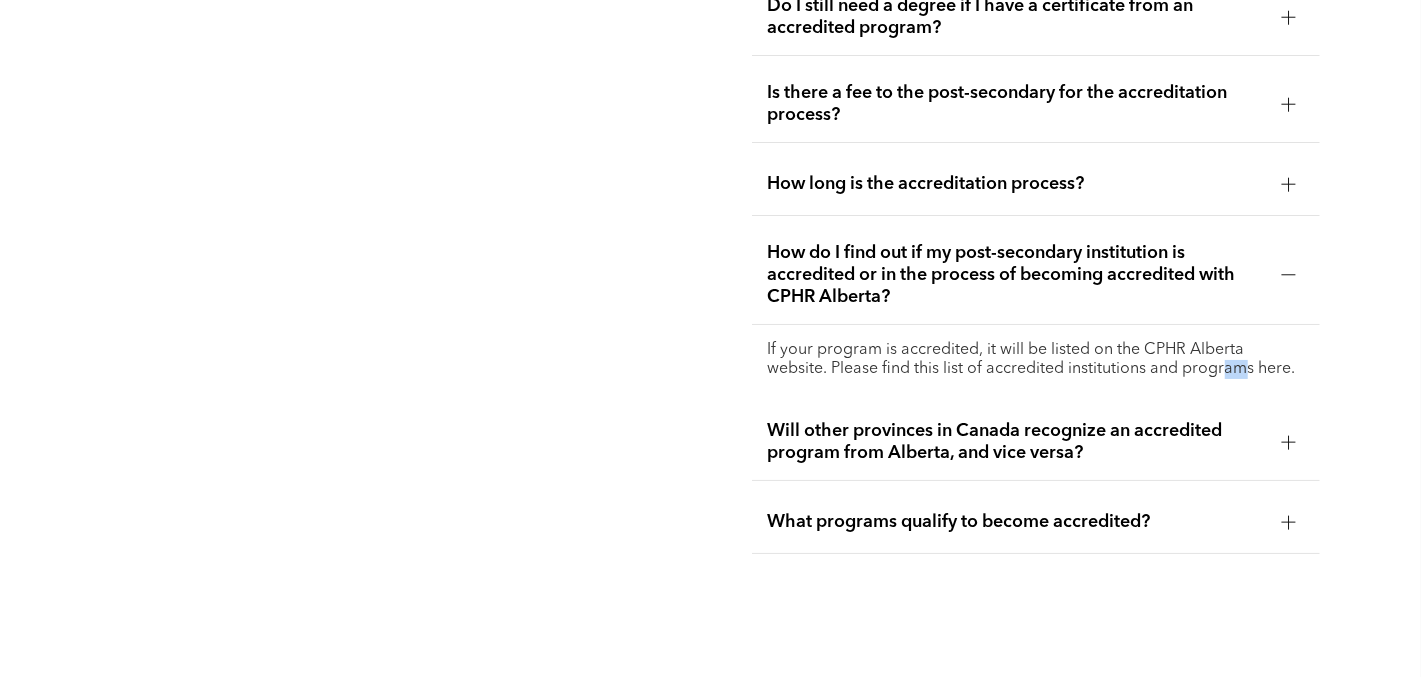 drag, startPoint x: 1259, startPoint y: 363, endPoint x: 1281, endPoint y: 363, distance: 22 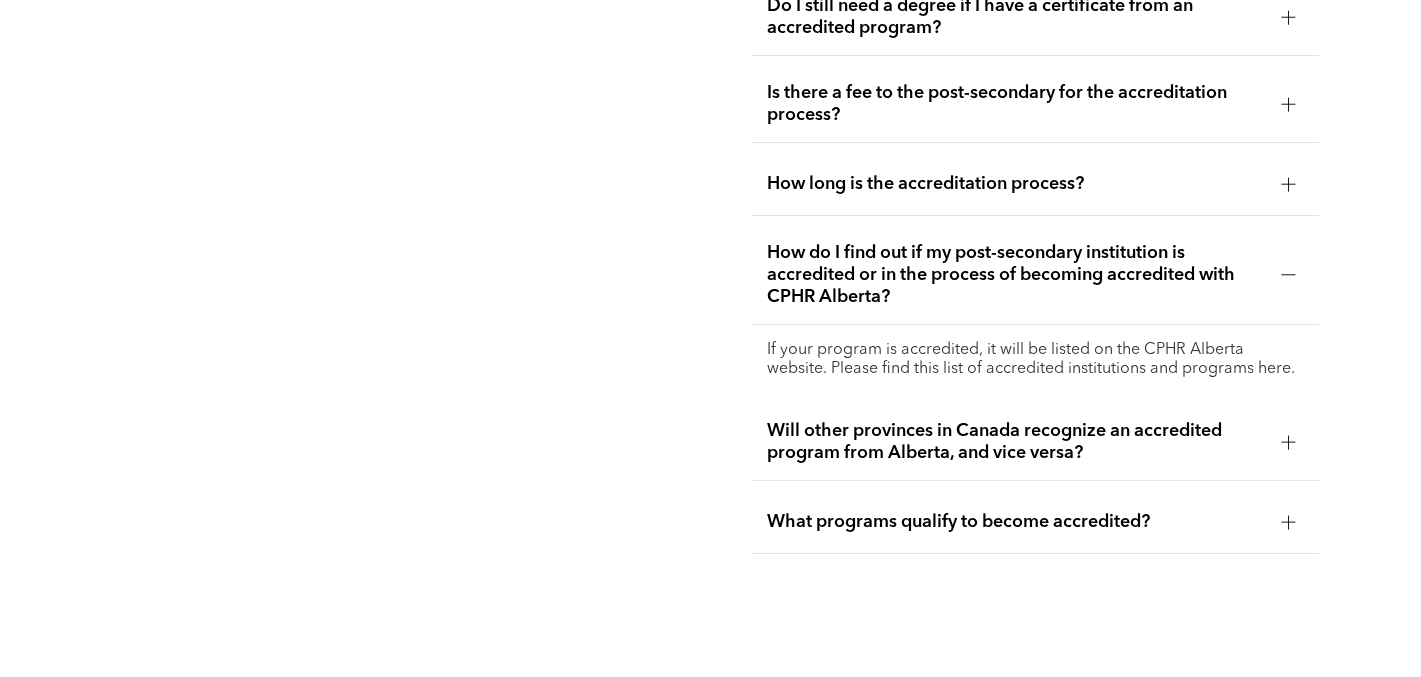 click on "If your program is accredited, it will be listed on the CPHR Alberta website. Please find this list of accredited institutions and programs here." at bounding box center [1036, 360] 